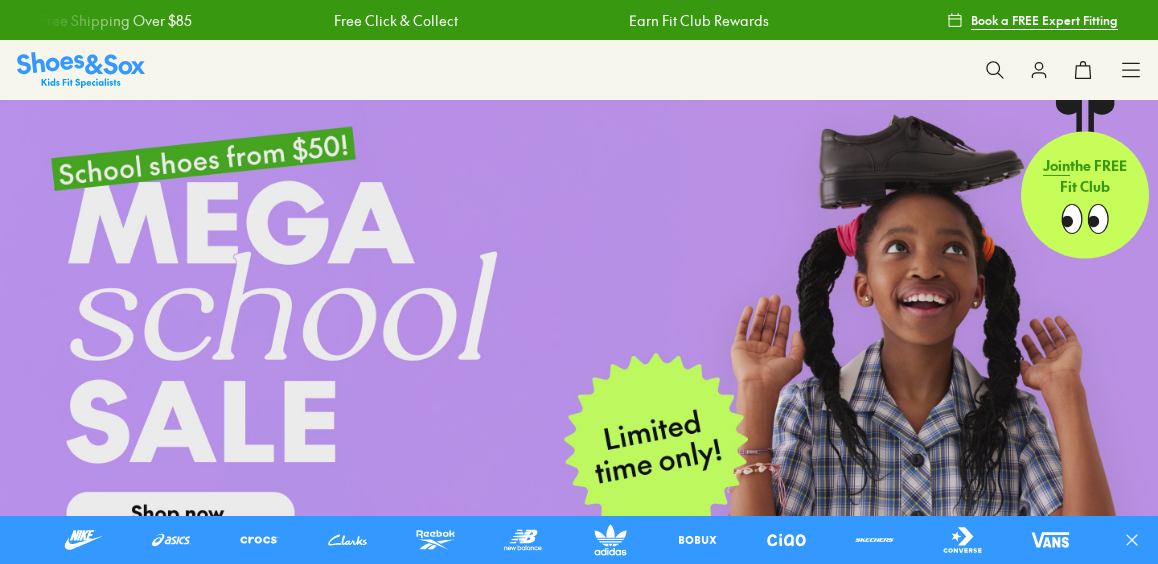 scroll, scrollTop: 0, scrollLeft: 0, axis: both 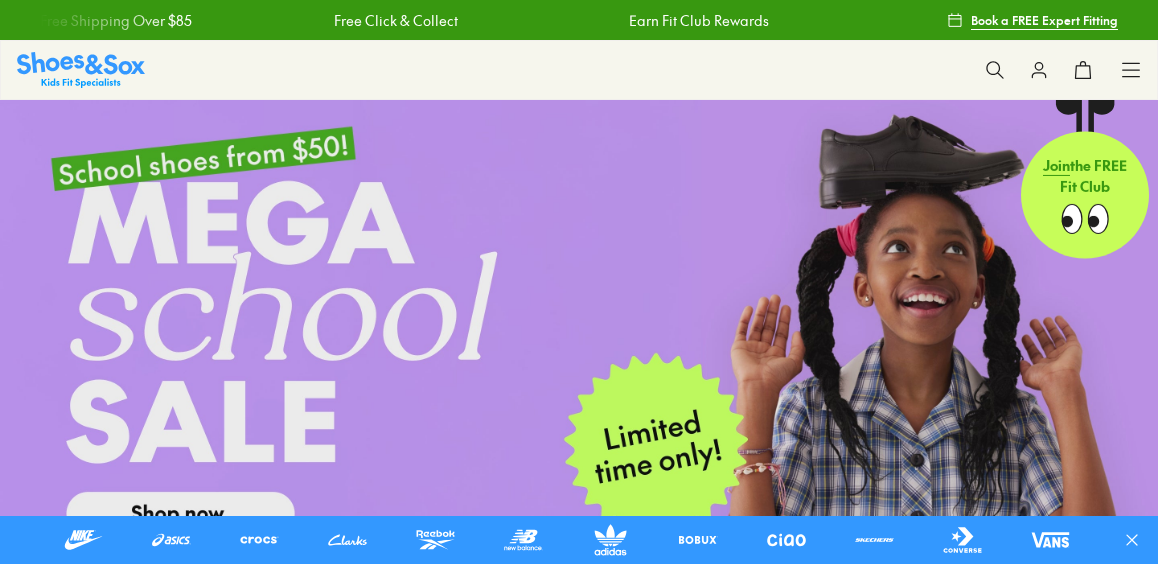 click 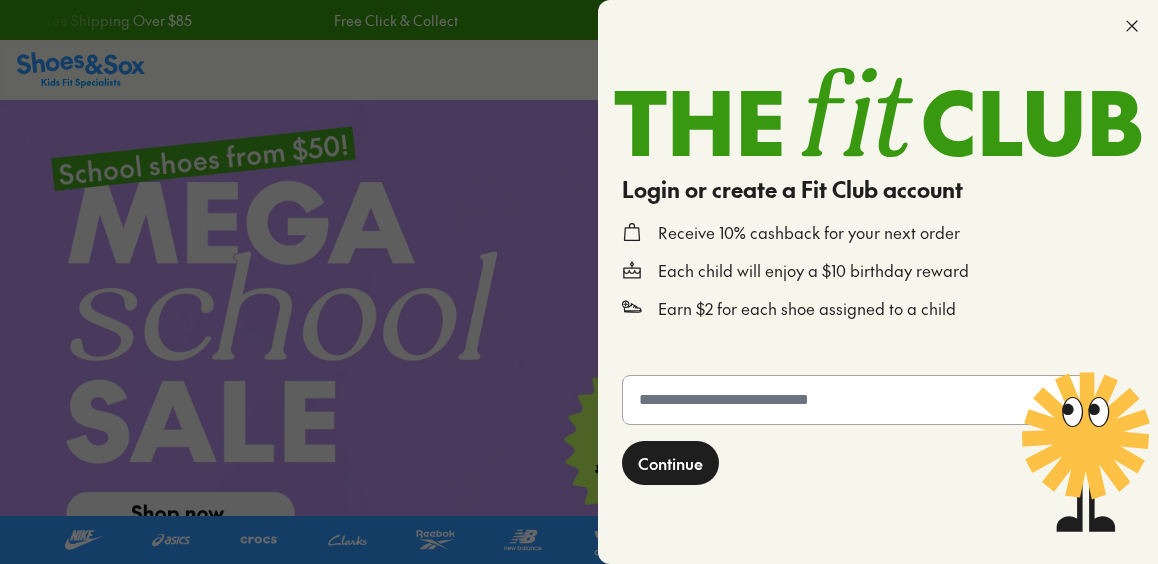 click 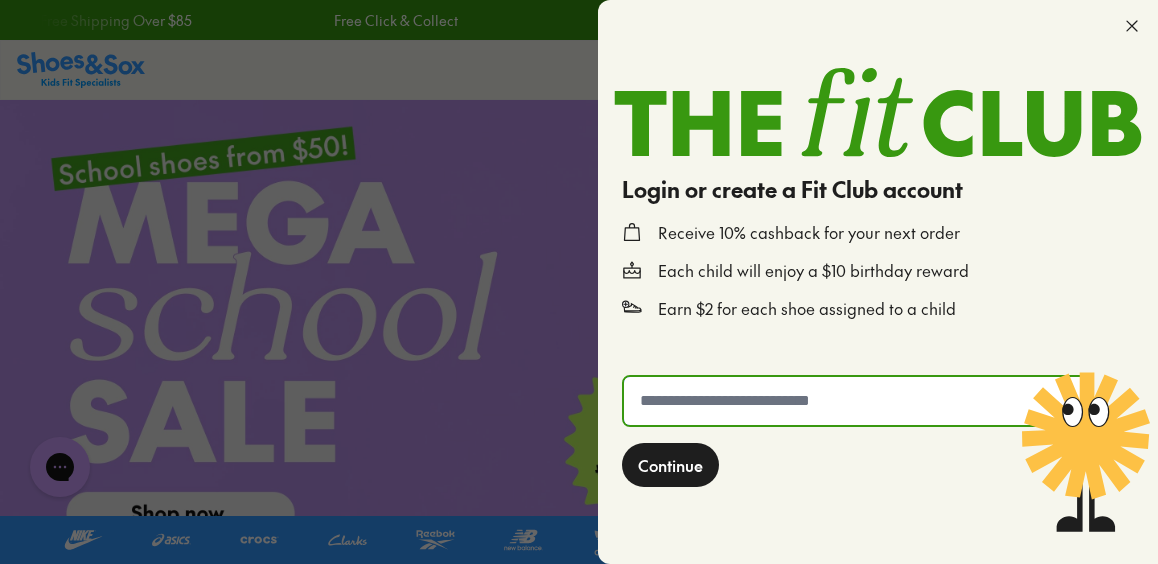 scroll, scrollTop: 0, scrollLeft: 0, axis: both 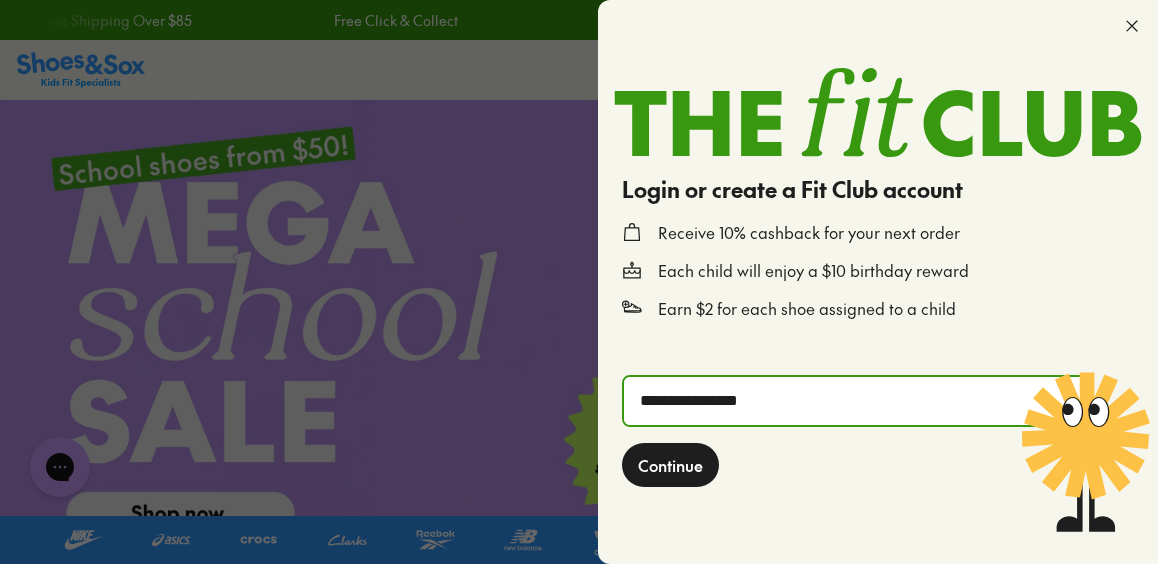 click on "Continue" 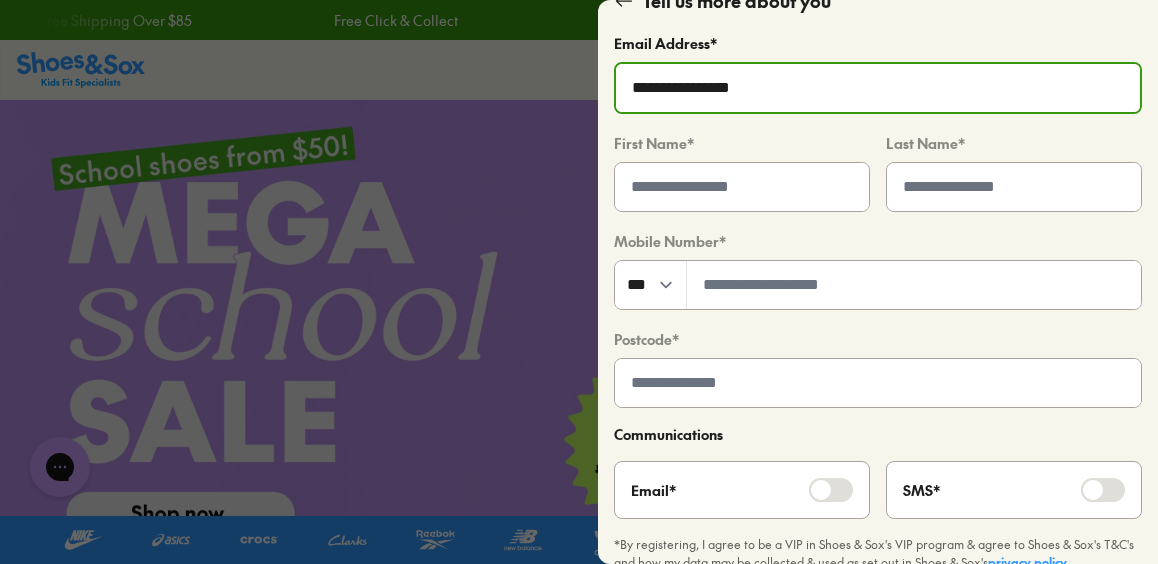 scroll, scrollTop: 0, scrollLeft: 0, axis: both 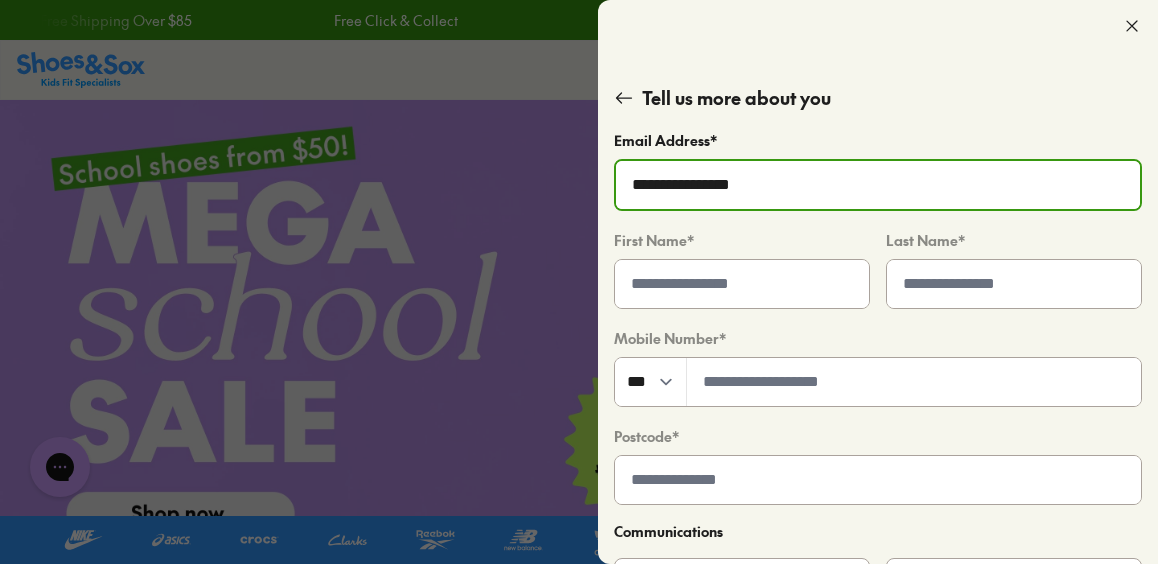 click 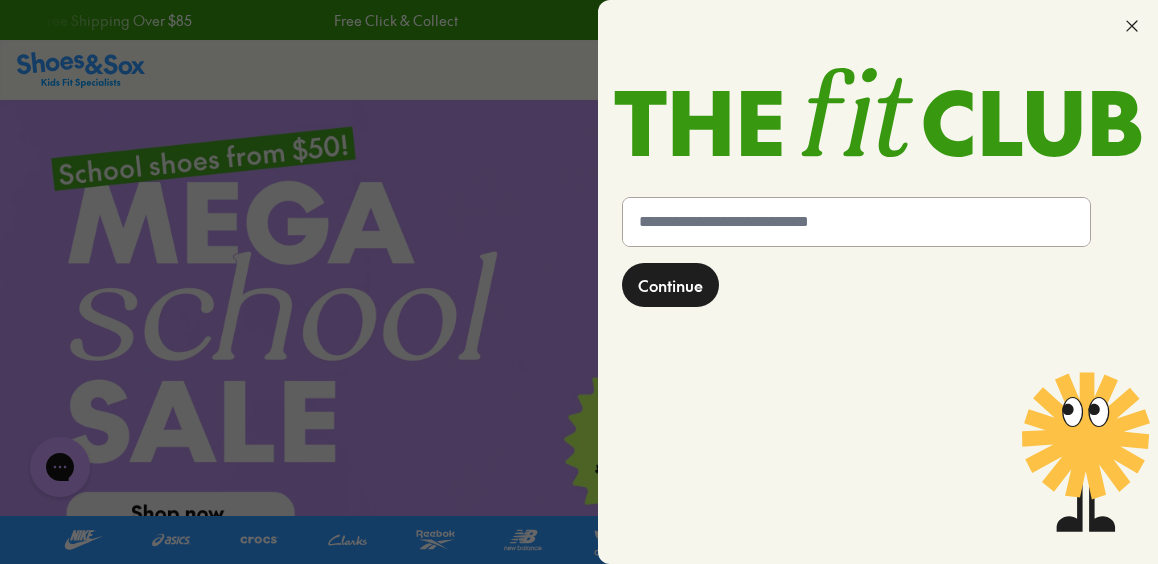click 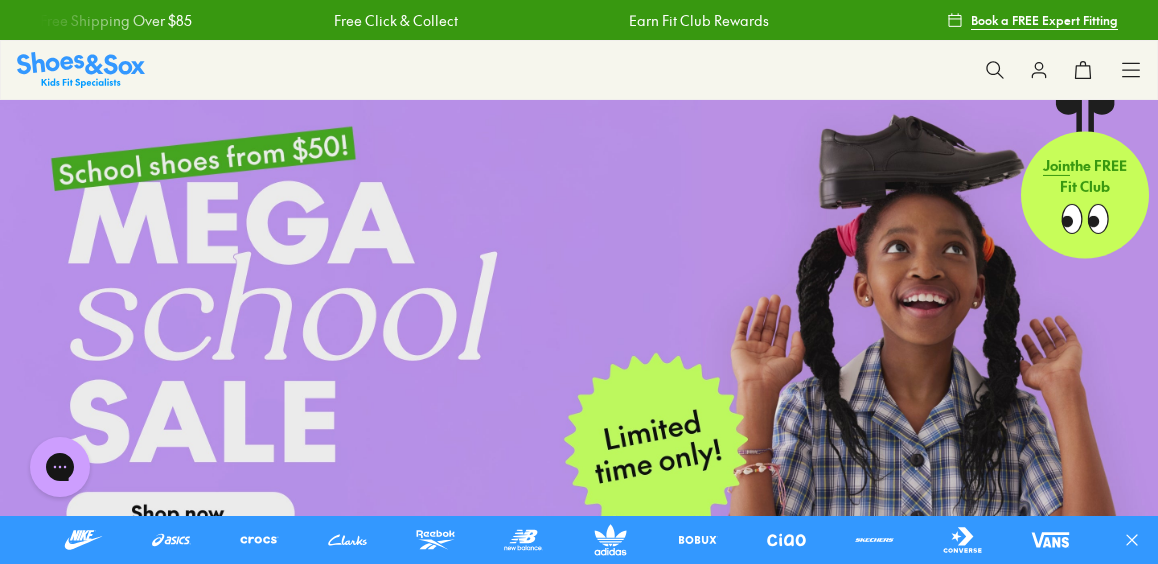 click 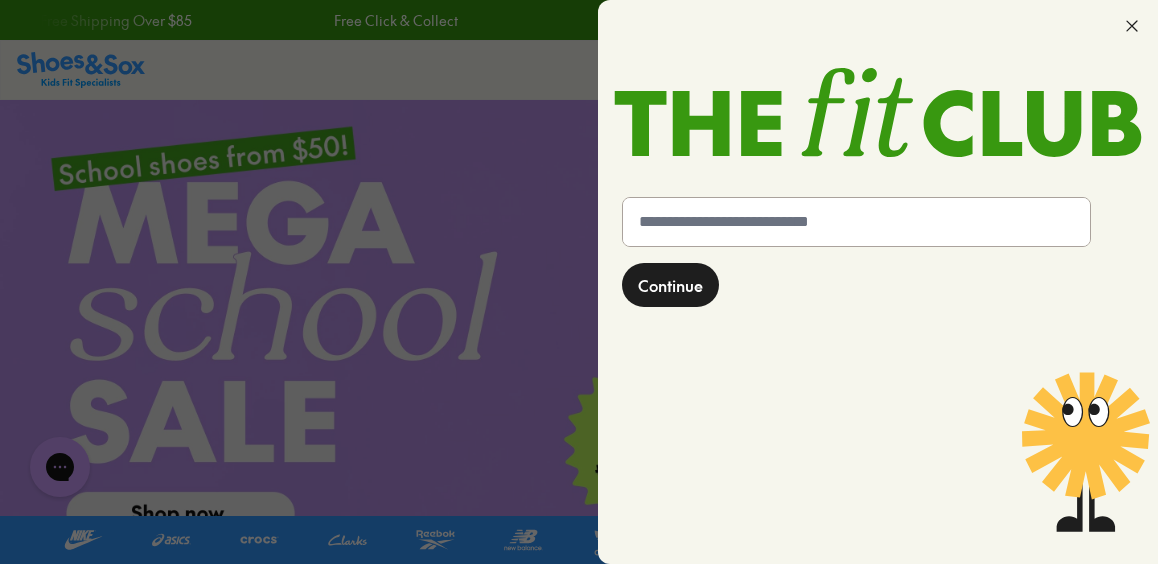 click 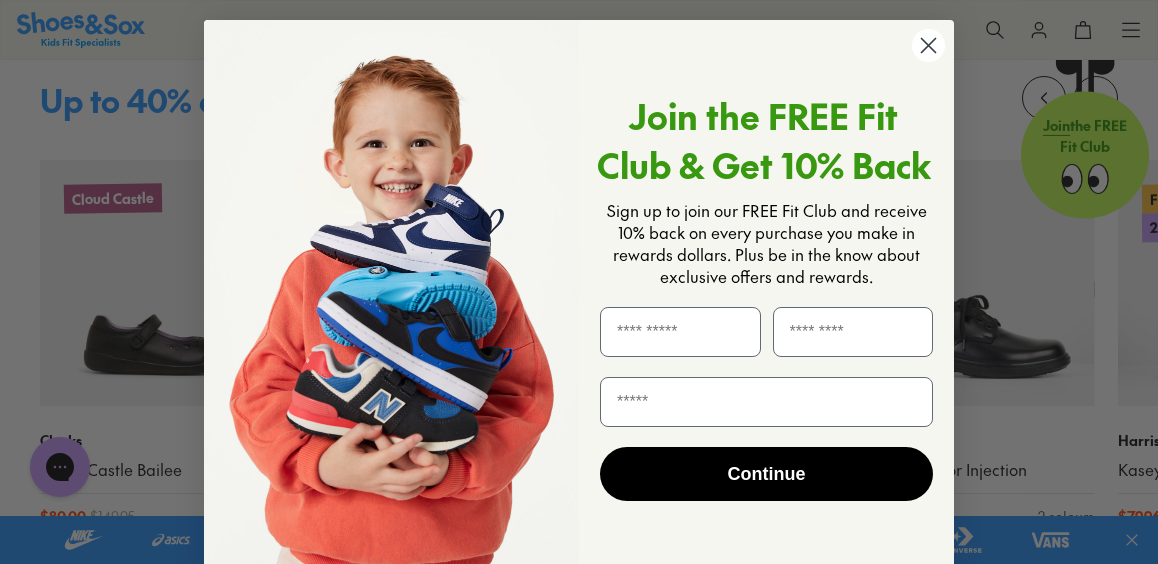 scroll, scrollTop: 0, scrollLeft: 0, axis: both 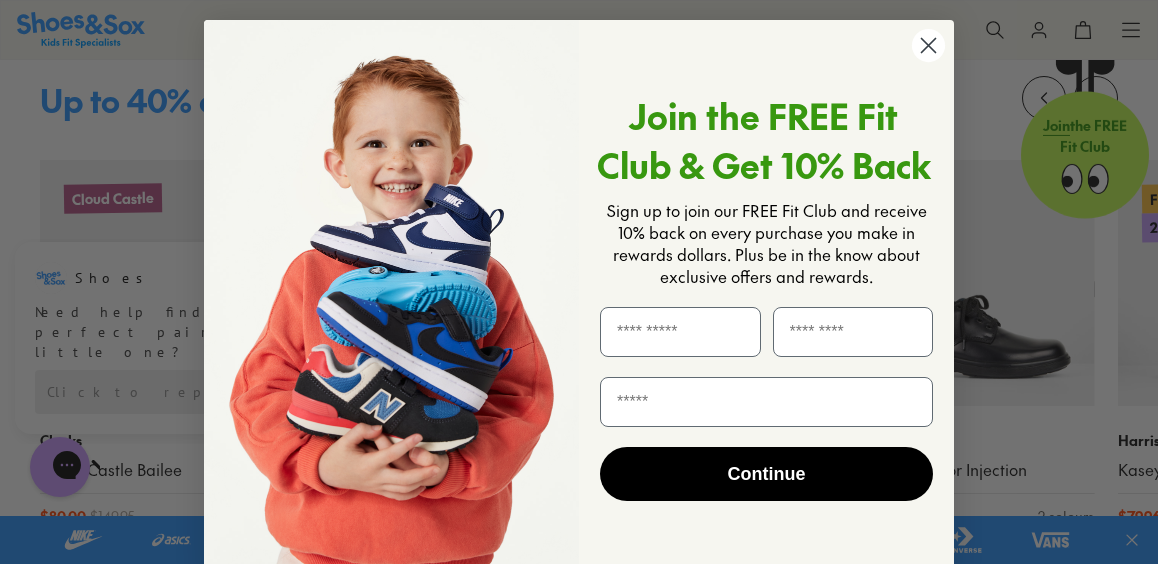 click 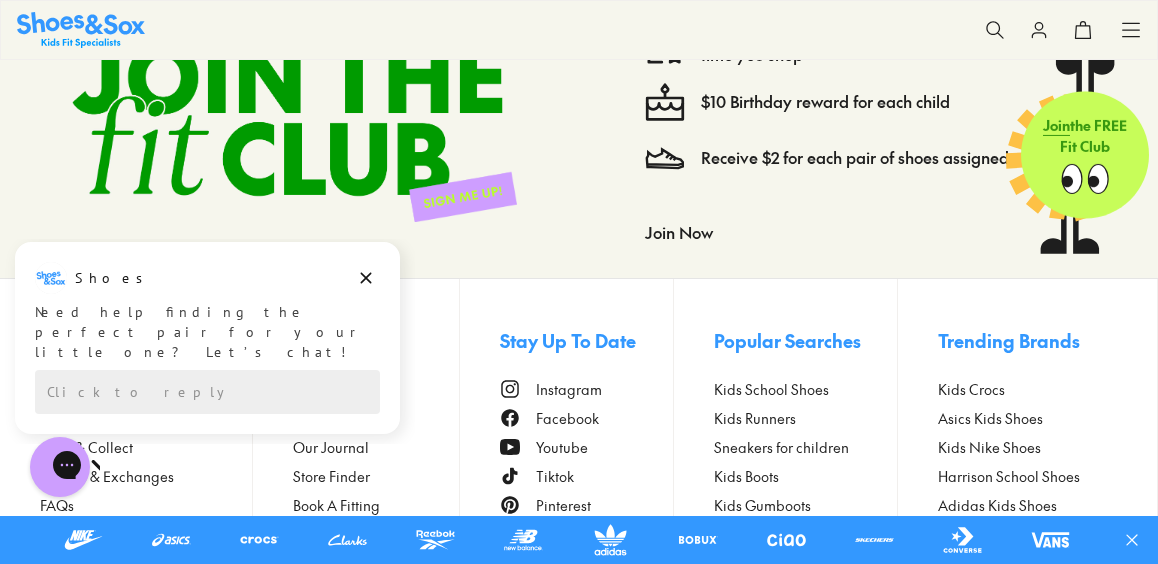 scroll, scrollTop: 5758, scrollLeft: 0, axis: vertical 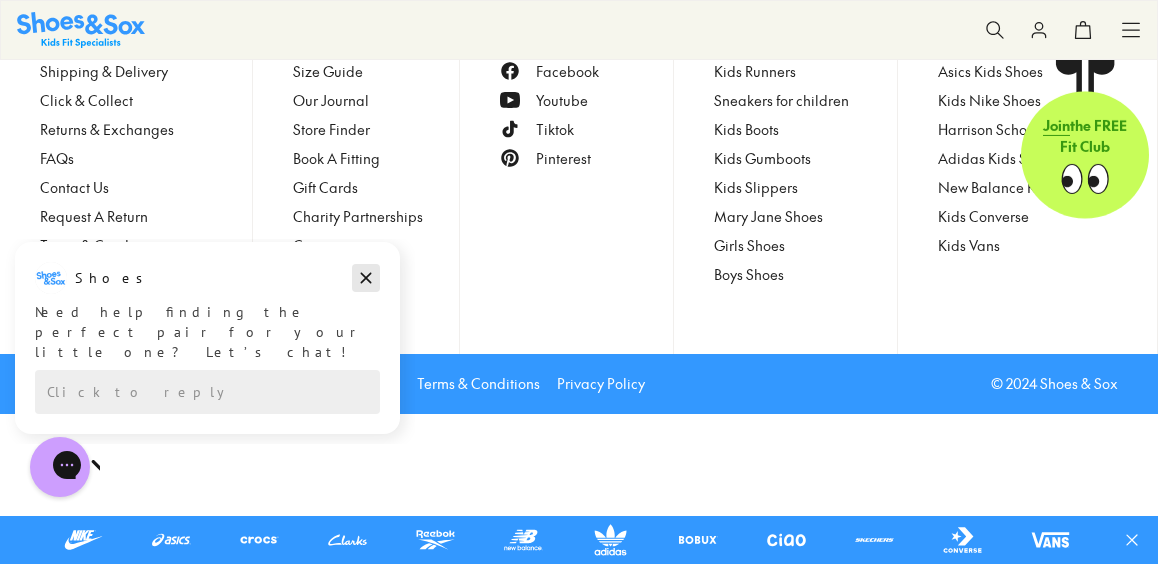 drag, startPoint x: 364, startPoint y: 279, endPoint x: 412, endPoint y: 500, distance: 226.1526 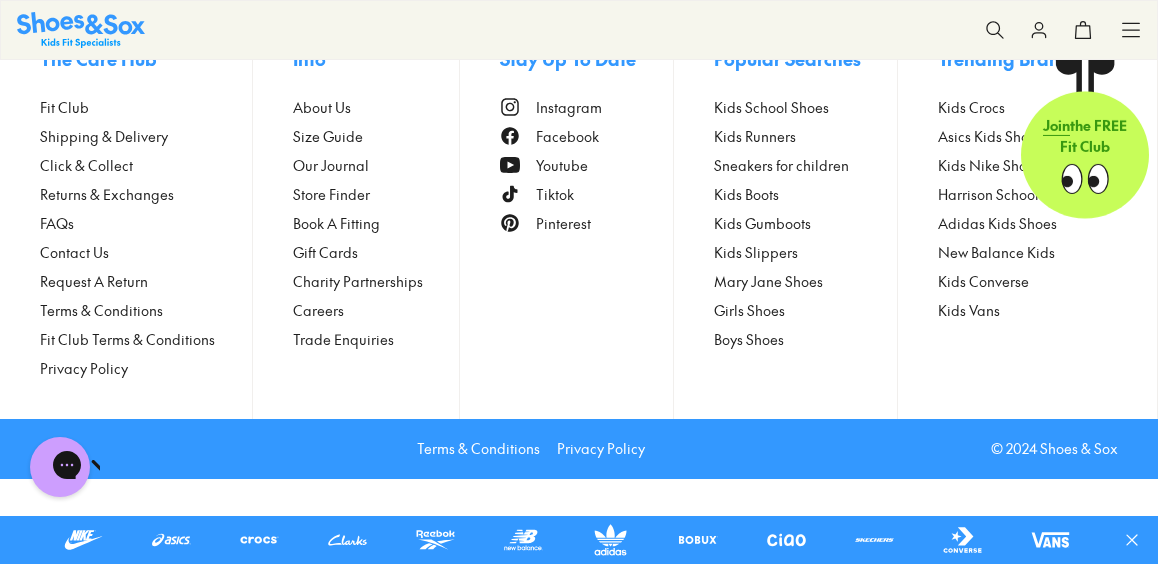 scroll, scrollTop: 5658, scrollLeft: 0, axis: vertical 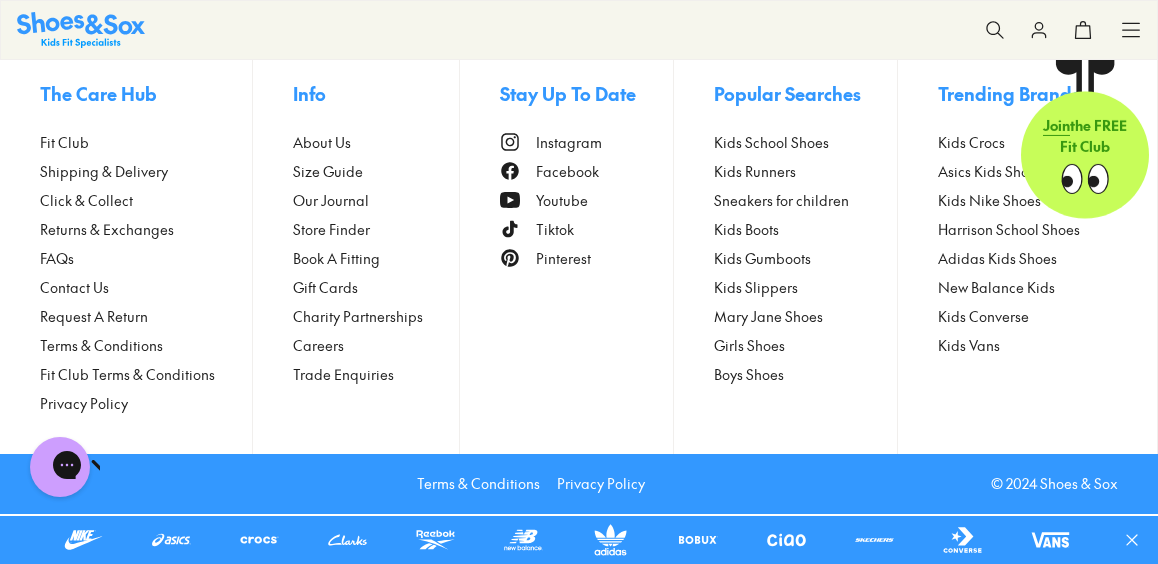 click 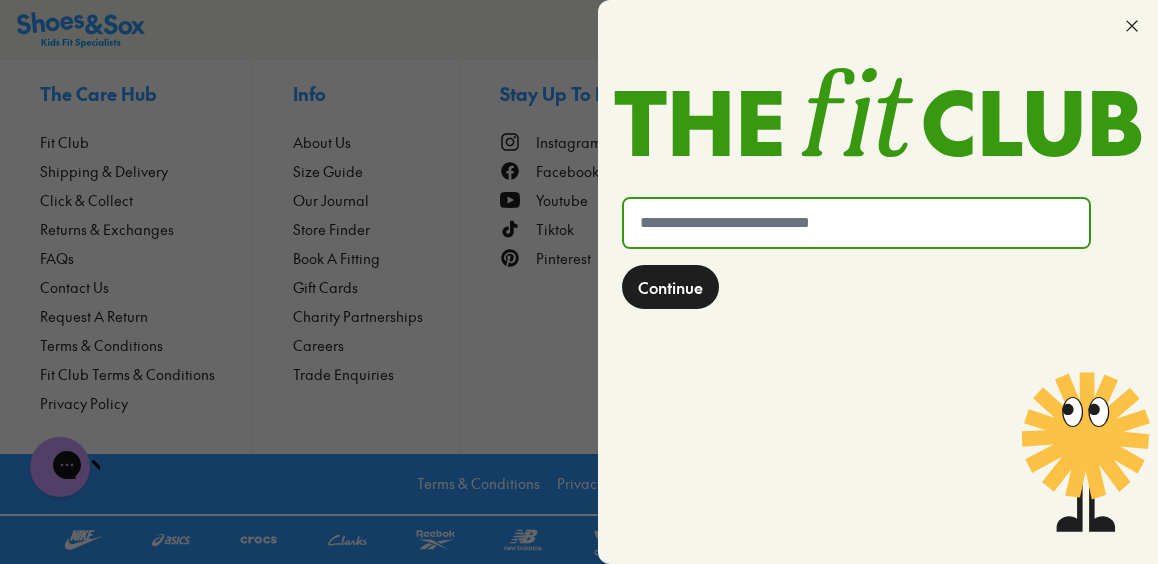click 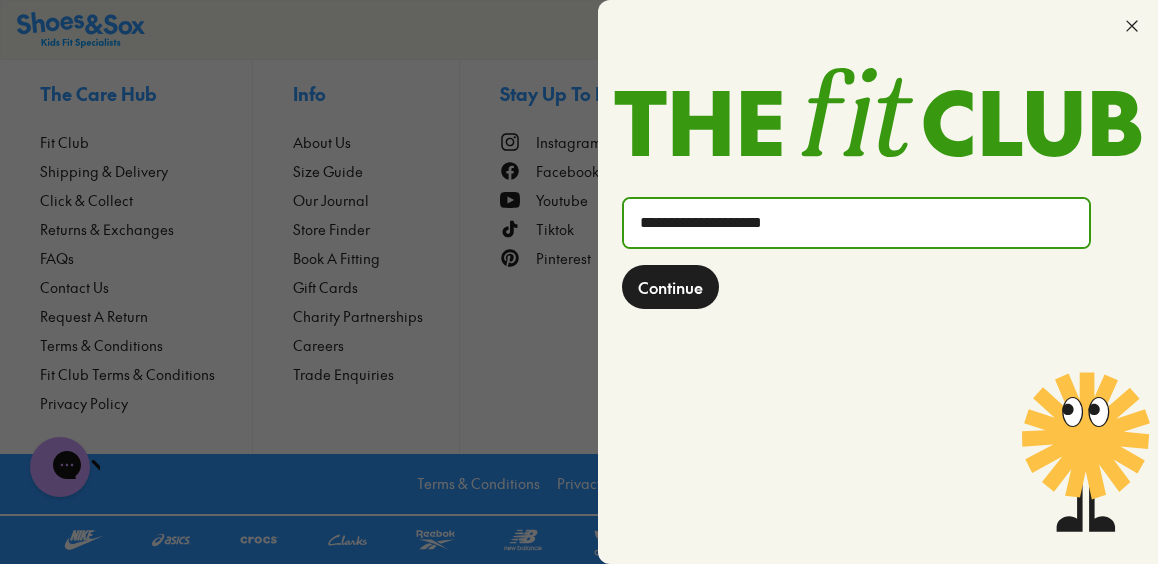 click on "Continue" 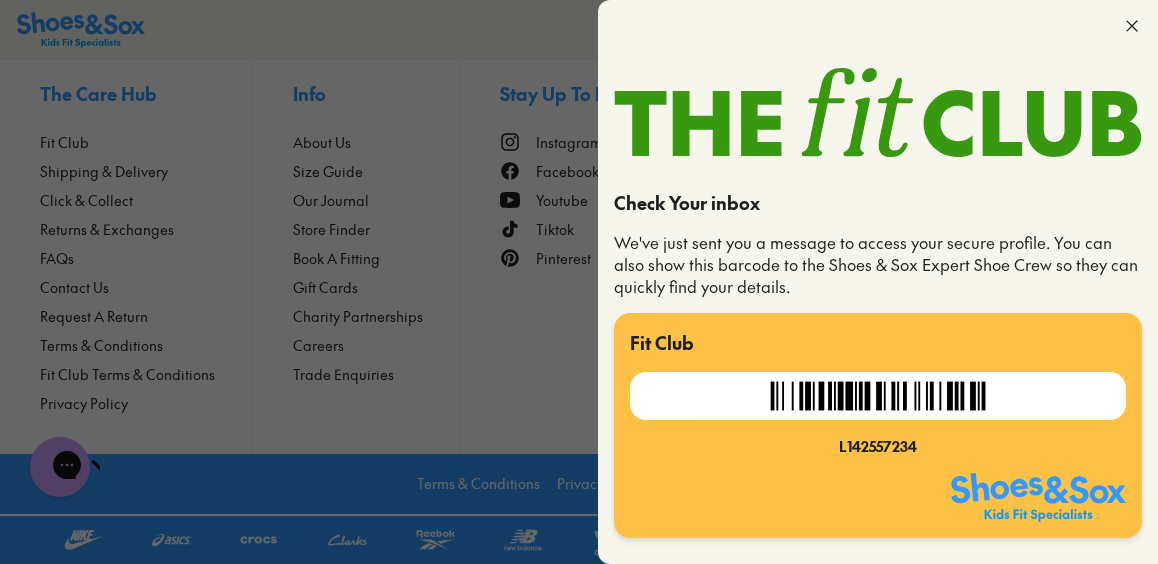 scroll, scrollTop: 5758, scrollLeft: 0, axis: vertical 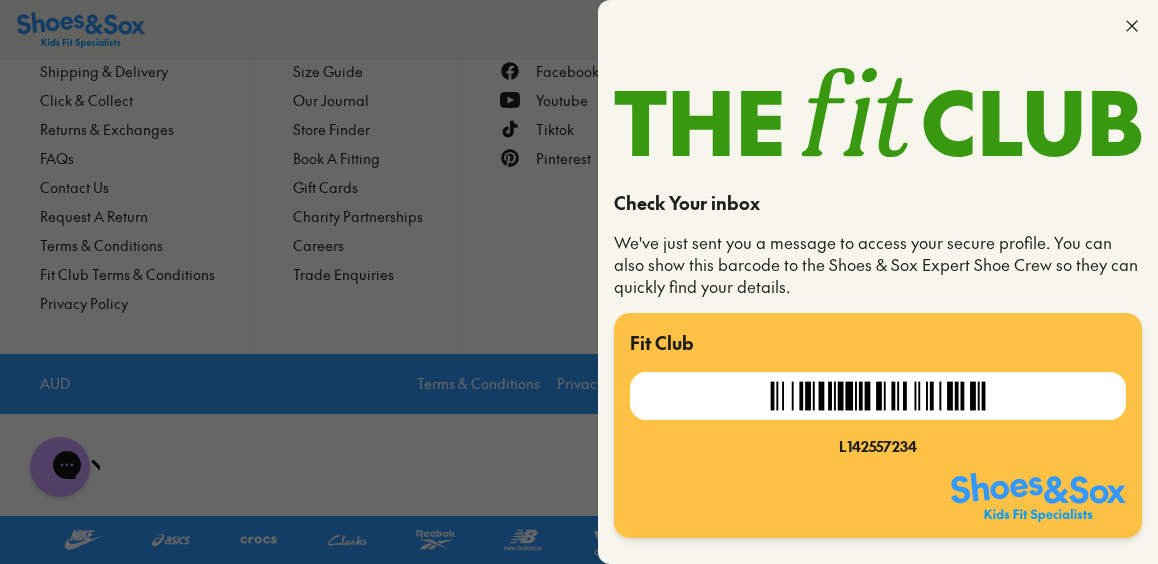 click 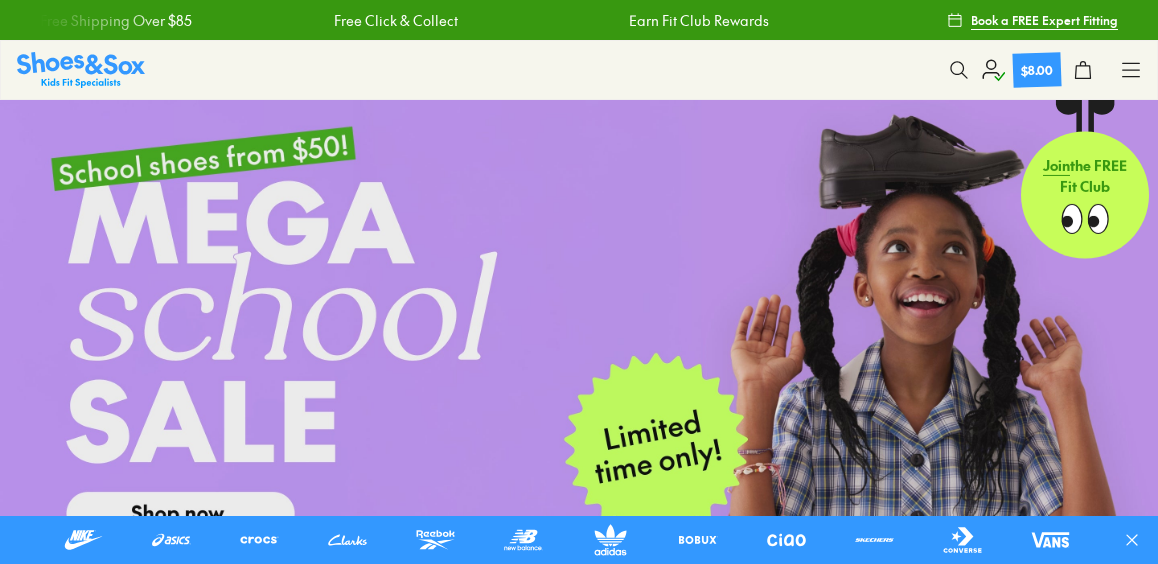 scroll, scrollTop: 0, scrollLeft: 0, axis: both 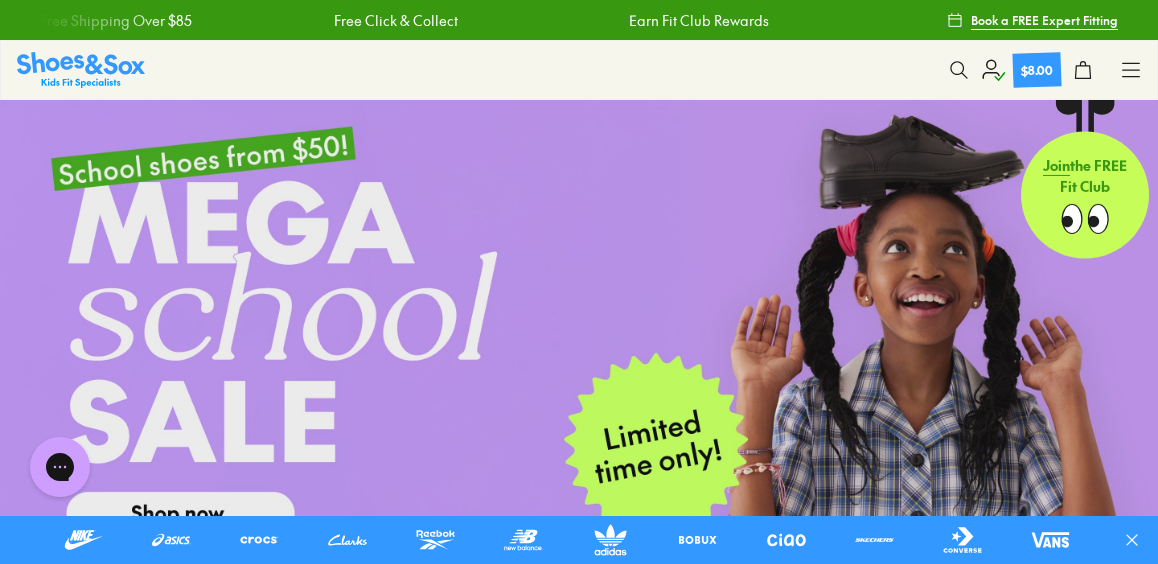 click 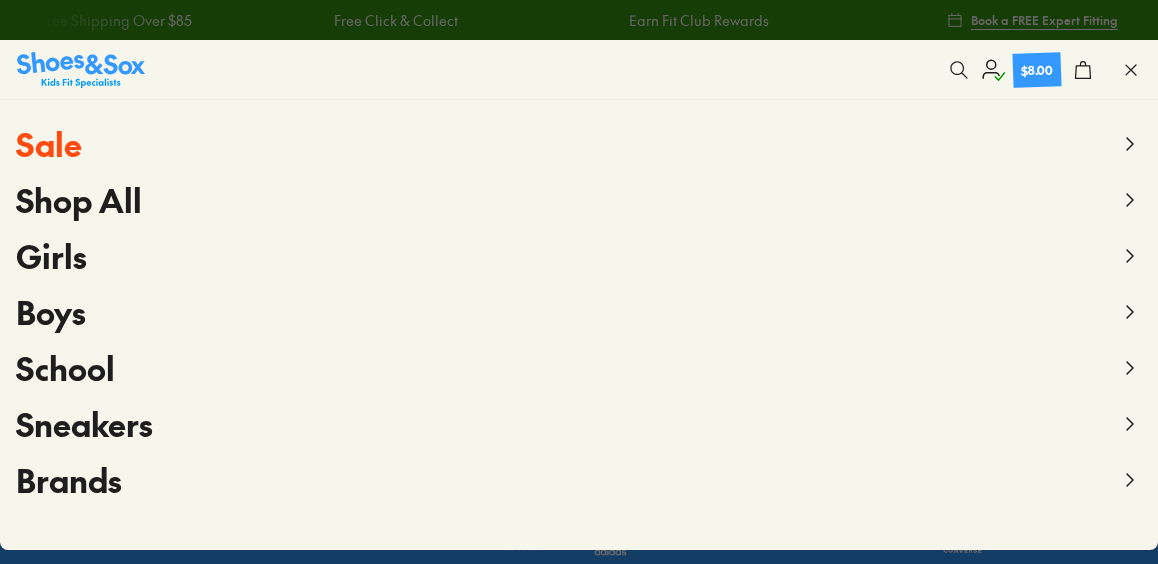 click 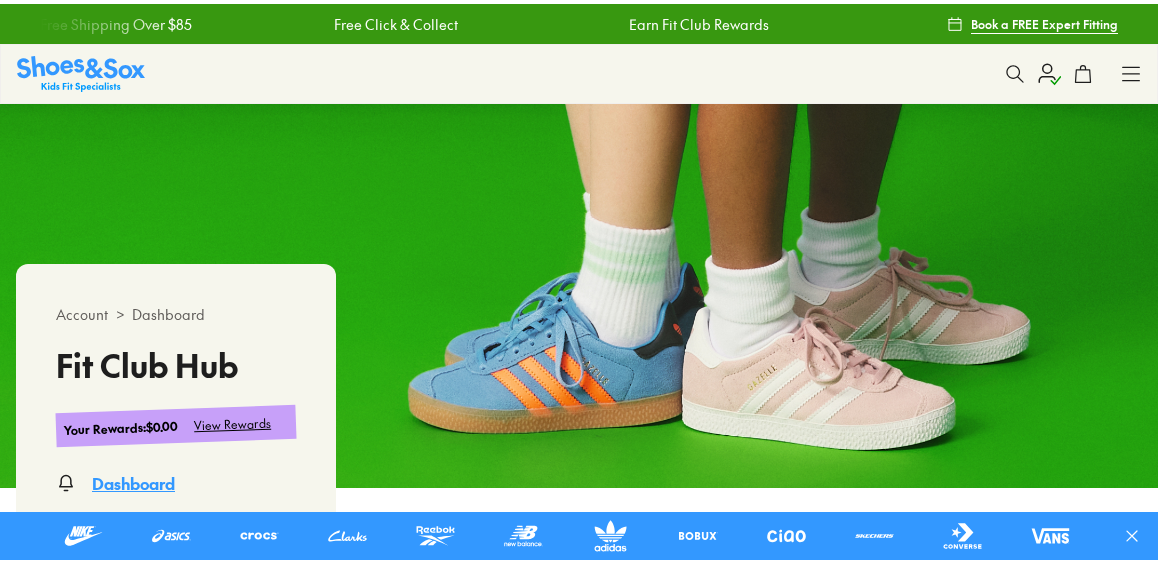 scroll, scrollTop: 0, scrollLeft: 0, axis: both 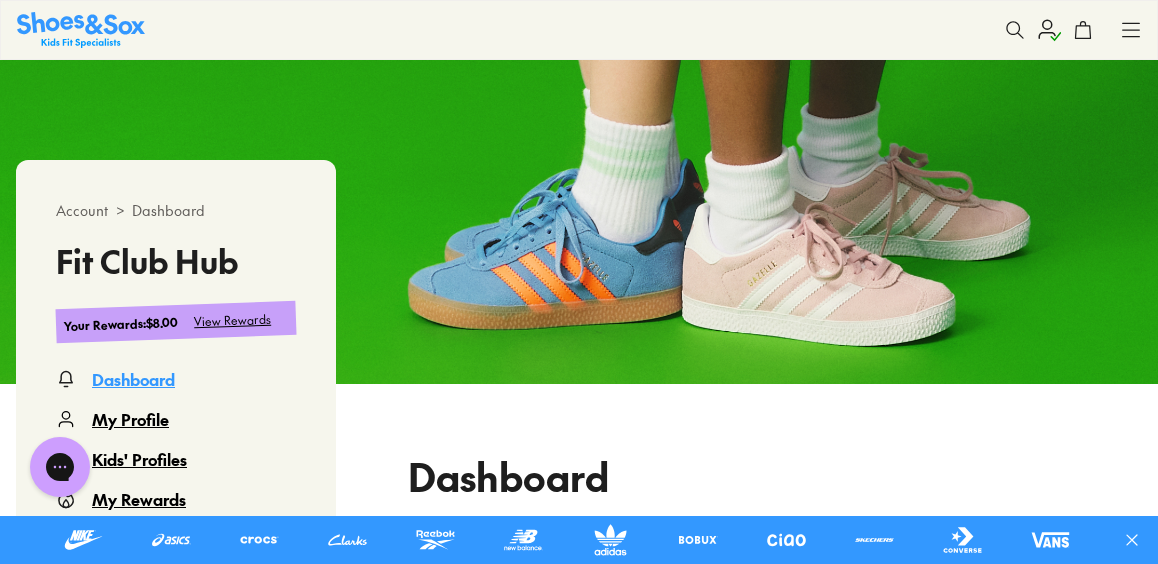 click on "View Rewards" at bounding box center [233, 320] 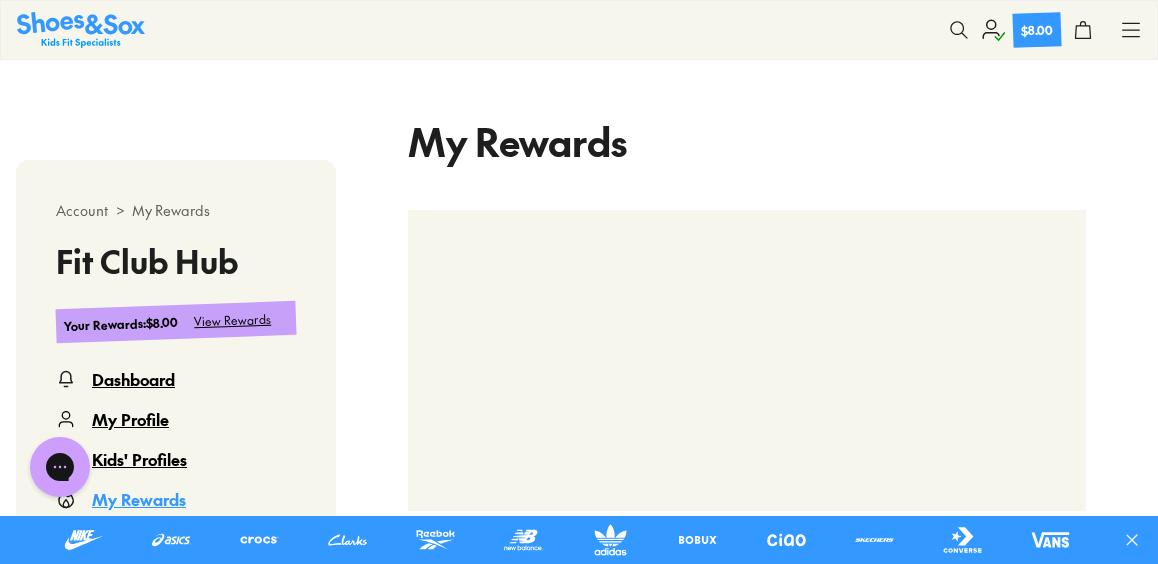 scroll, scrollTop: 400, scrollLeft: 0, axis: vertical 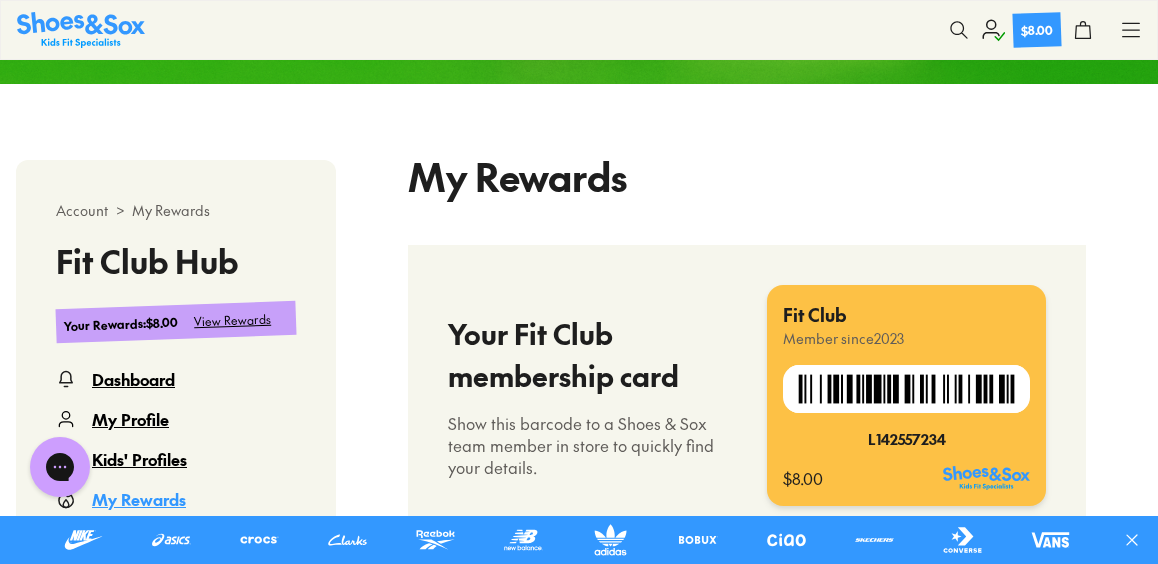 select 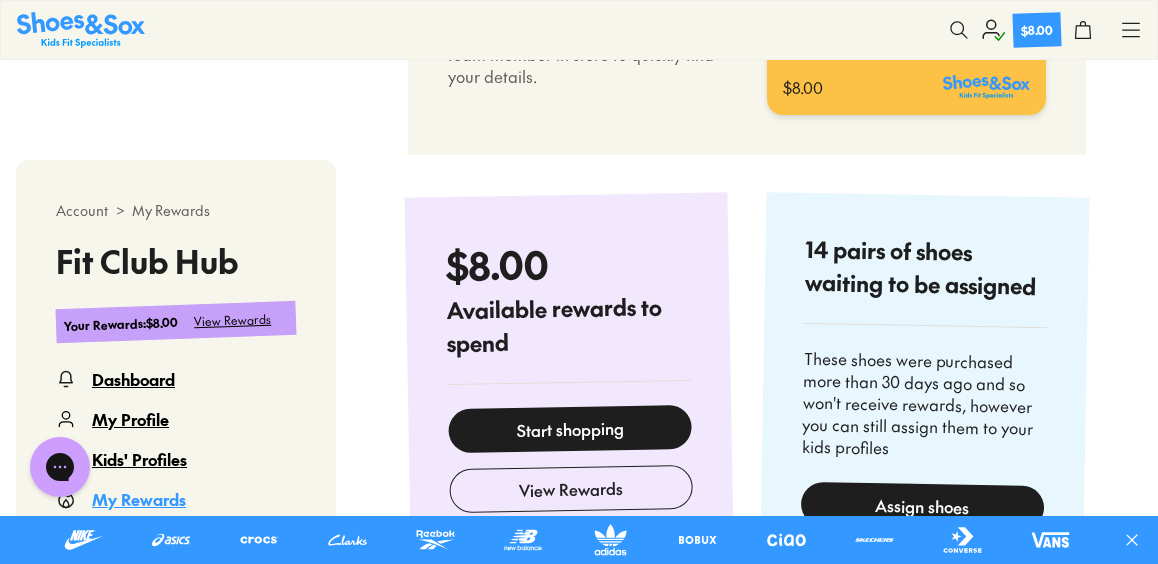 scroll, scrollTop: 800, scrollLeft: 0, axis: vertical 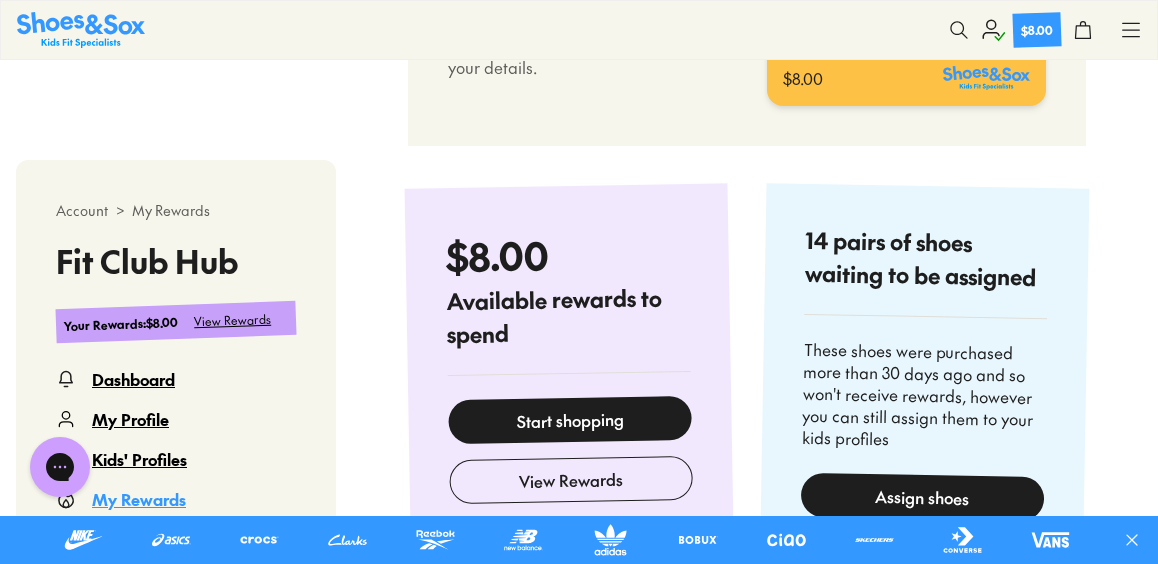 click on "Start shopping" at bounding box center (570, 420) 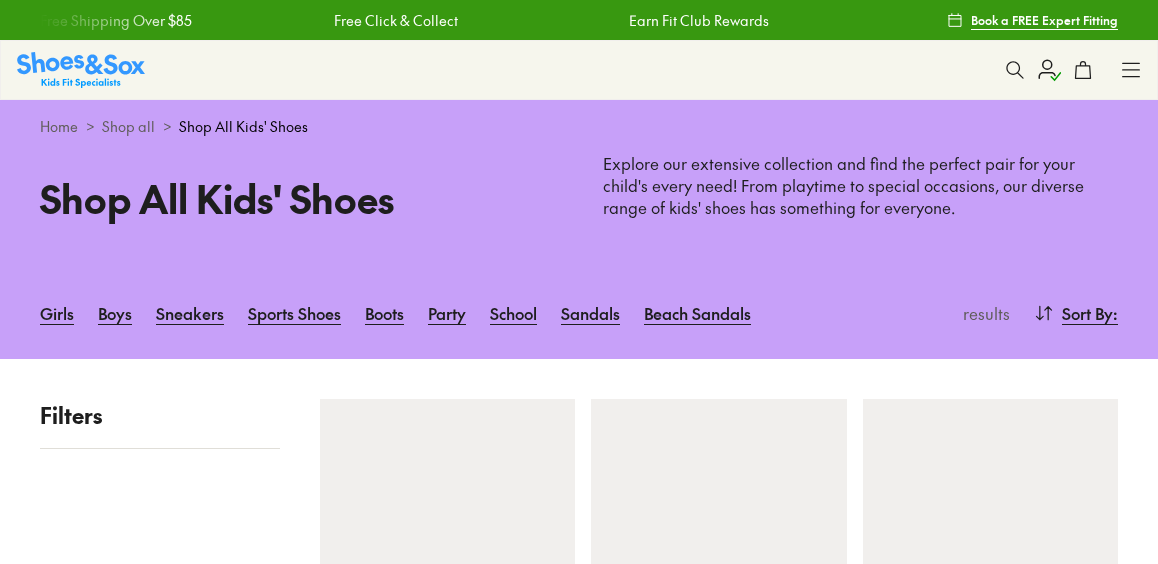 scroll, scrollTop: 0, scrollLeft: 0, axis: both 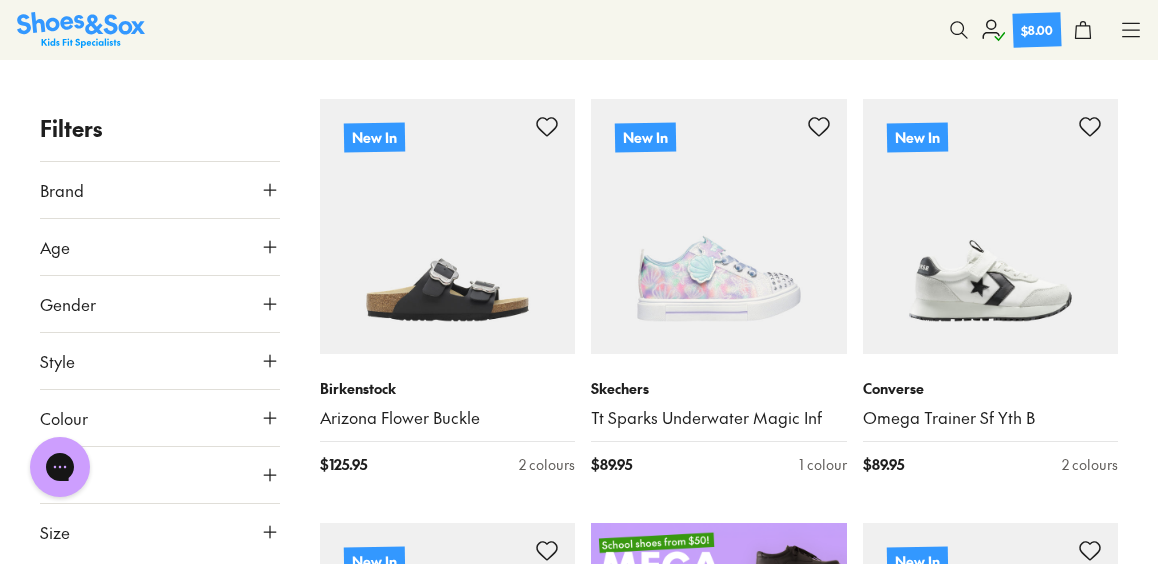 click at bounding box center (959, 30) 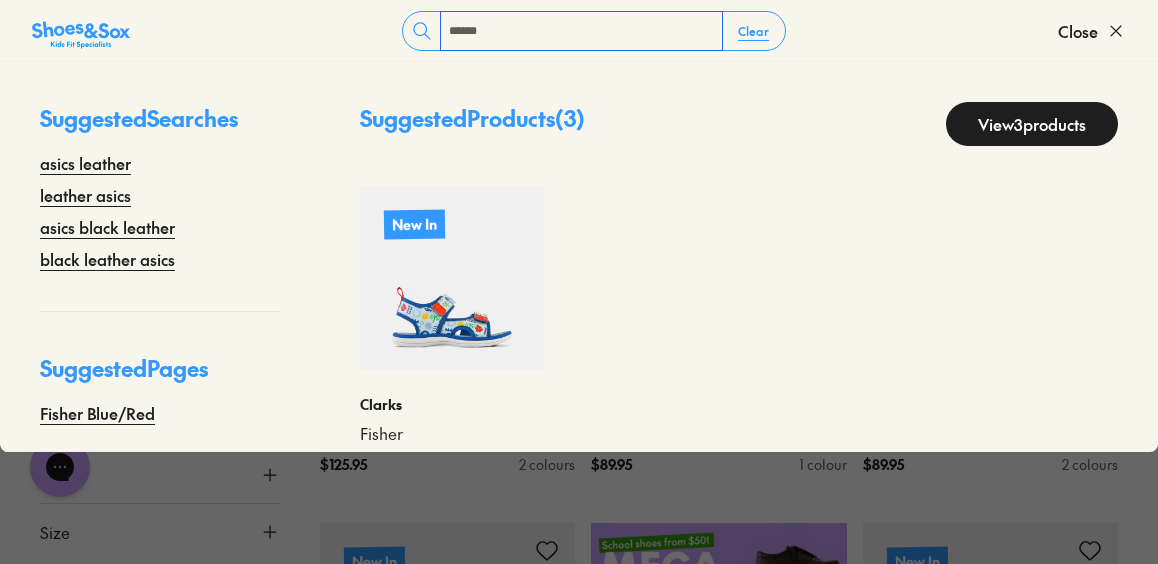 type on "******" 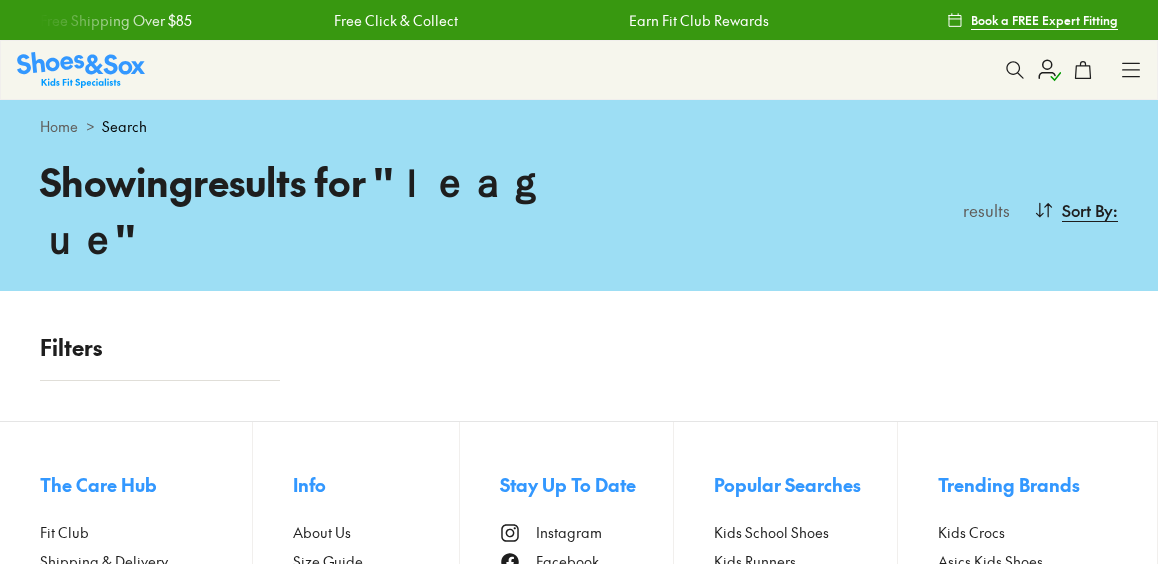 scroll, scrollTop: 0, scrollLeft: 0, axis: both 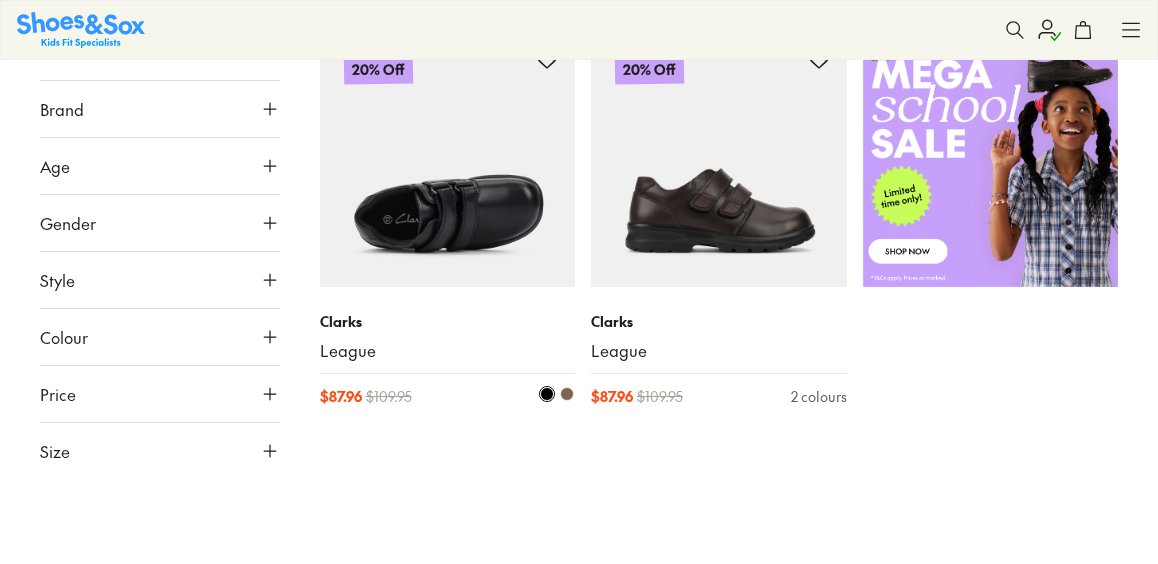 click at bounding box center (448, 159) 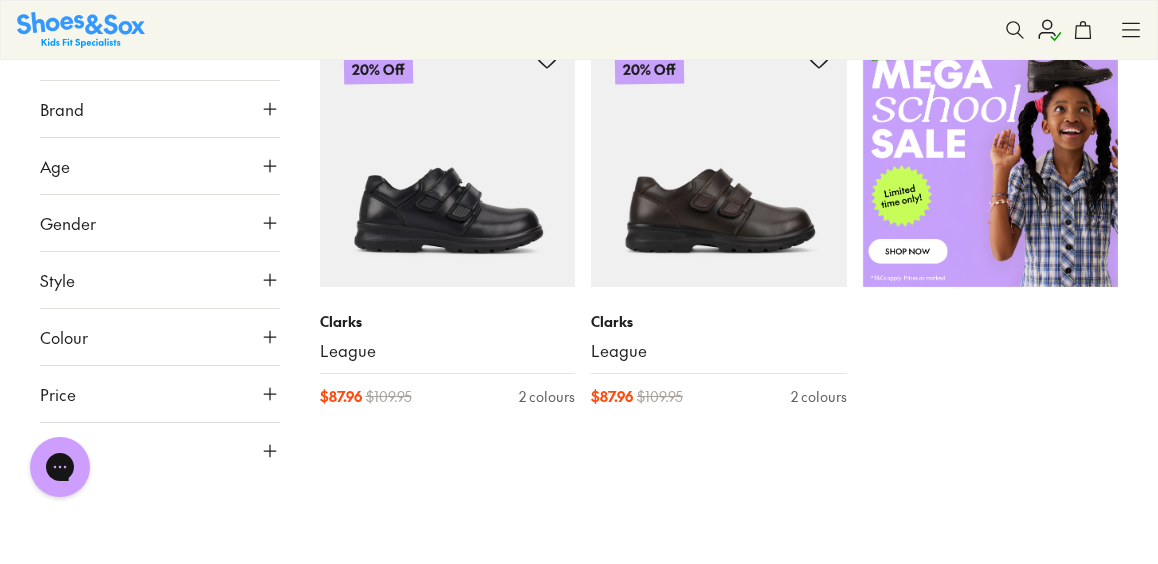 scroll, scrollTop: 0, scrollLeft: 0, axis: both 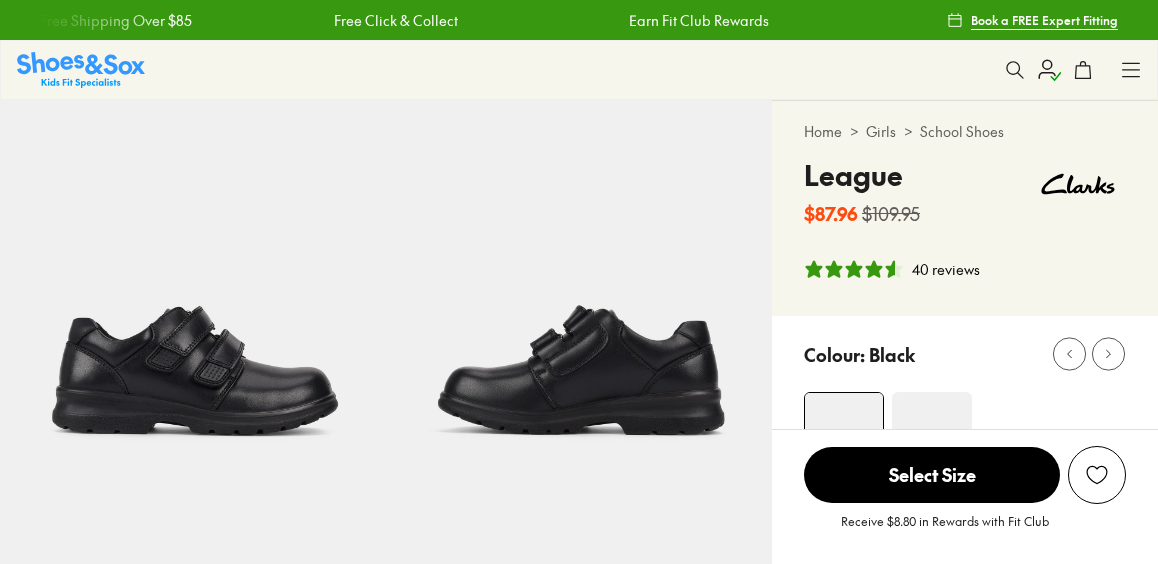 select on "*" 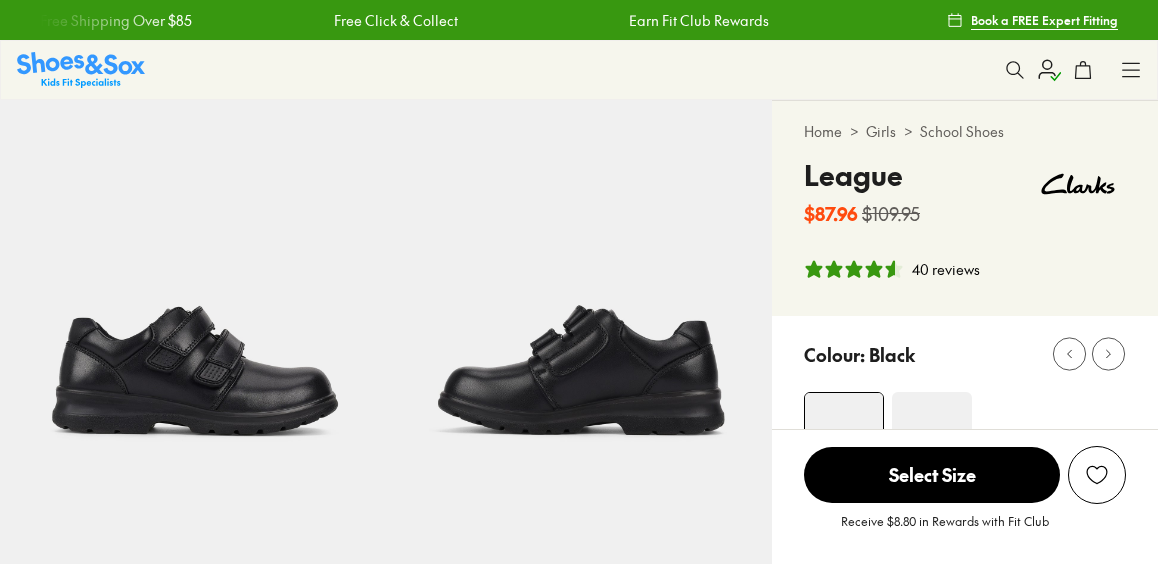 scroll, scrollTop: 0, scrollLeft: 0, axis: both 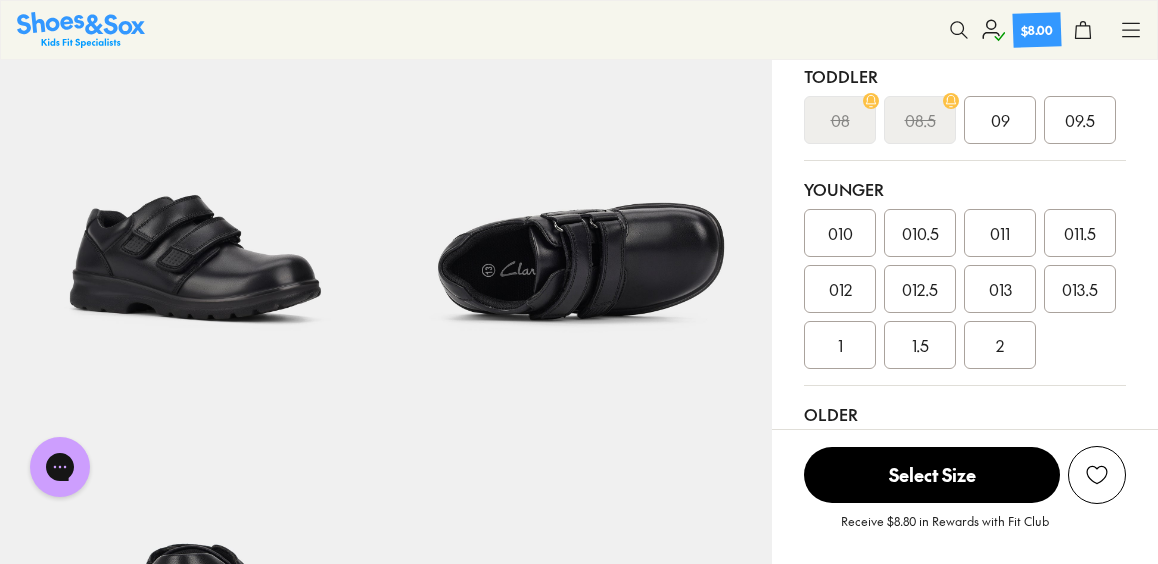 click on "1" at bounding box center (840, 345) 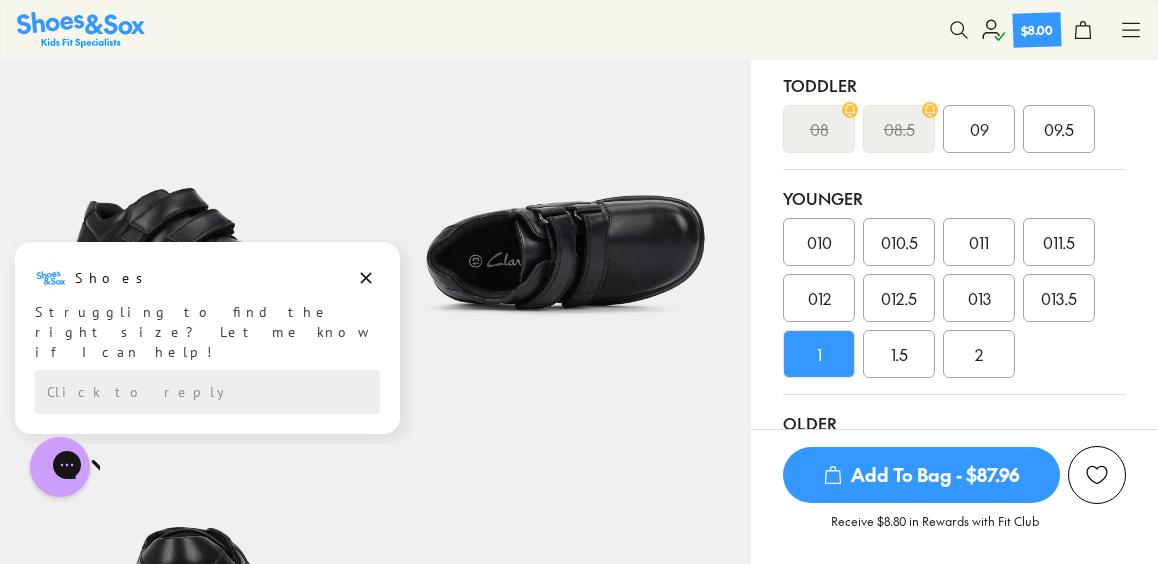 click on "Add To Bag - $87.96" at bounding box center [921, 475] 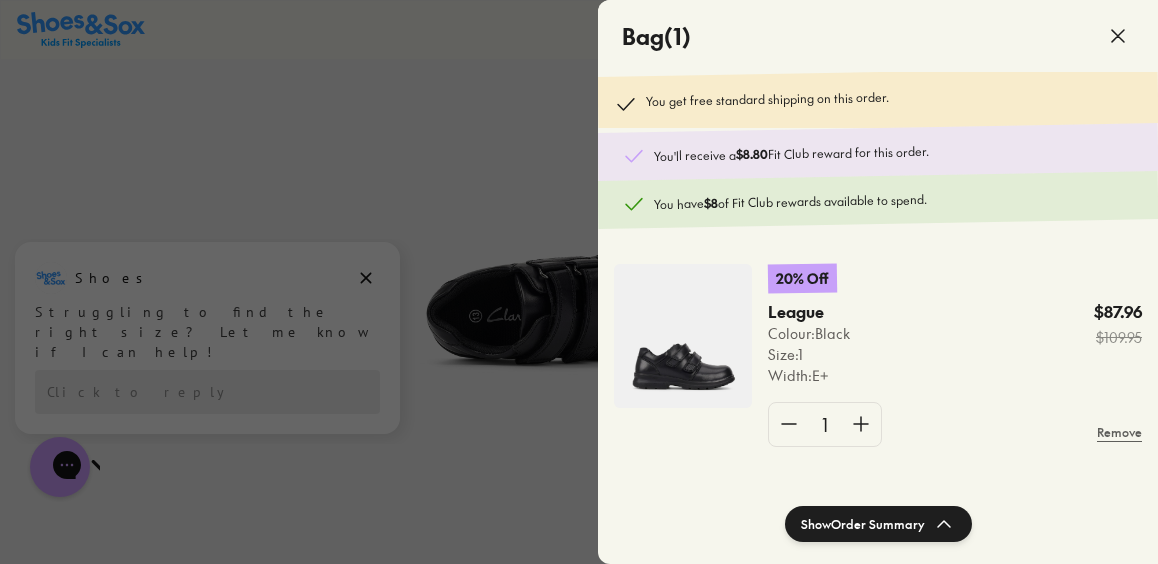 scroll, scrollTop: 391, scrollLeft: 0, axis: vertical 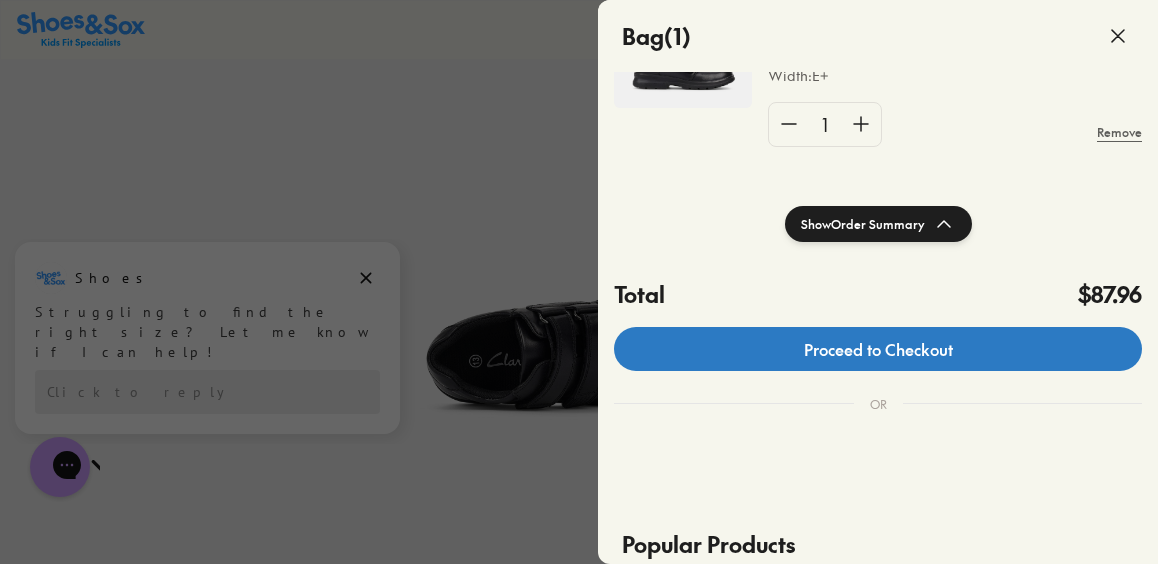 click on "Proceed to Checkout" 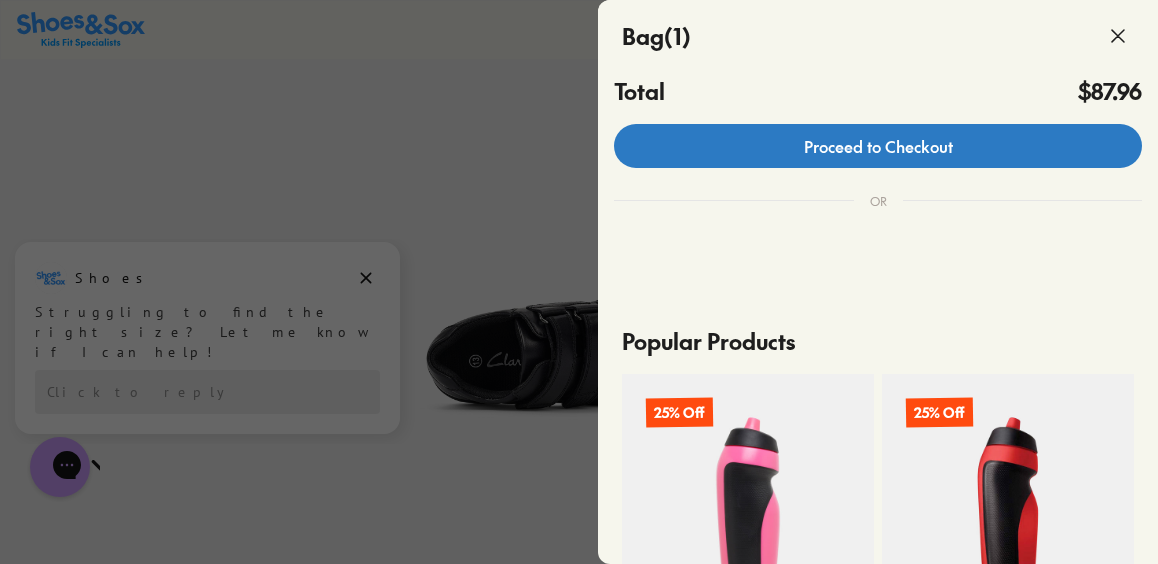 scroll, scrollTop: 500, scrollLeft: 0, axis: vertical 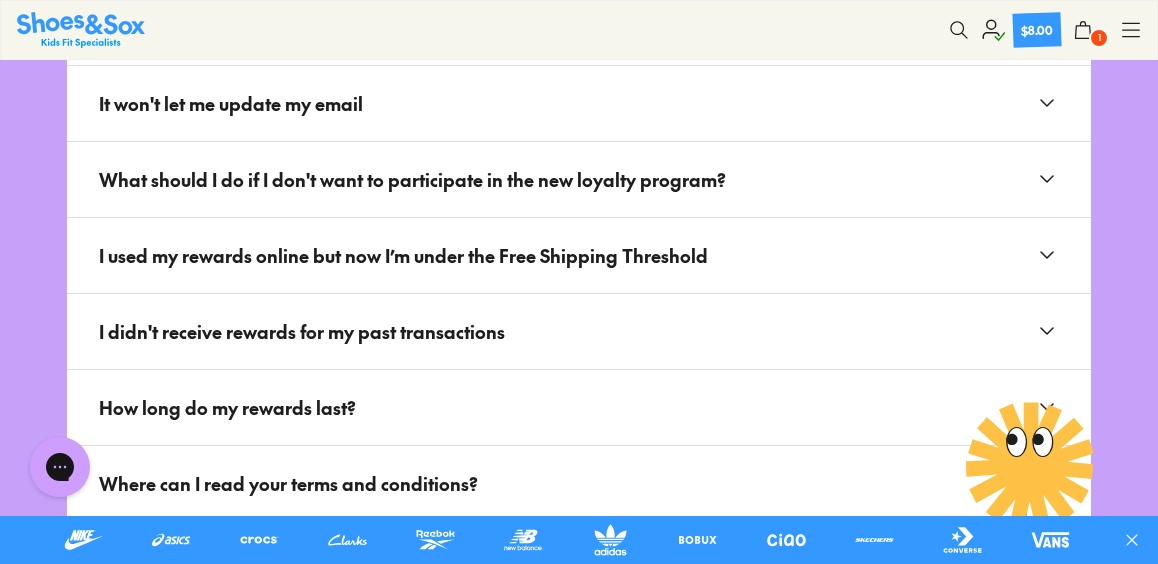click on "I used my rewards online but now I’m under the Free Shipping Threshold" at bounding box center [411, 255] 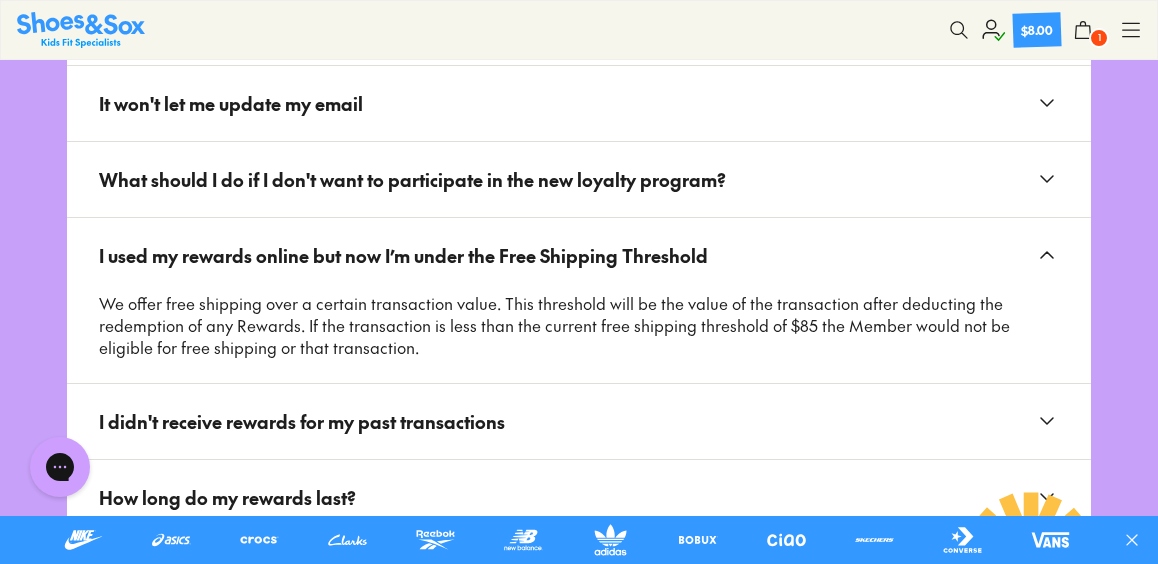 click on "What should I do if I don't want to participate in the new loyalty program?" at bounding box center (579, 179) 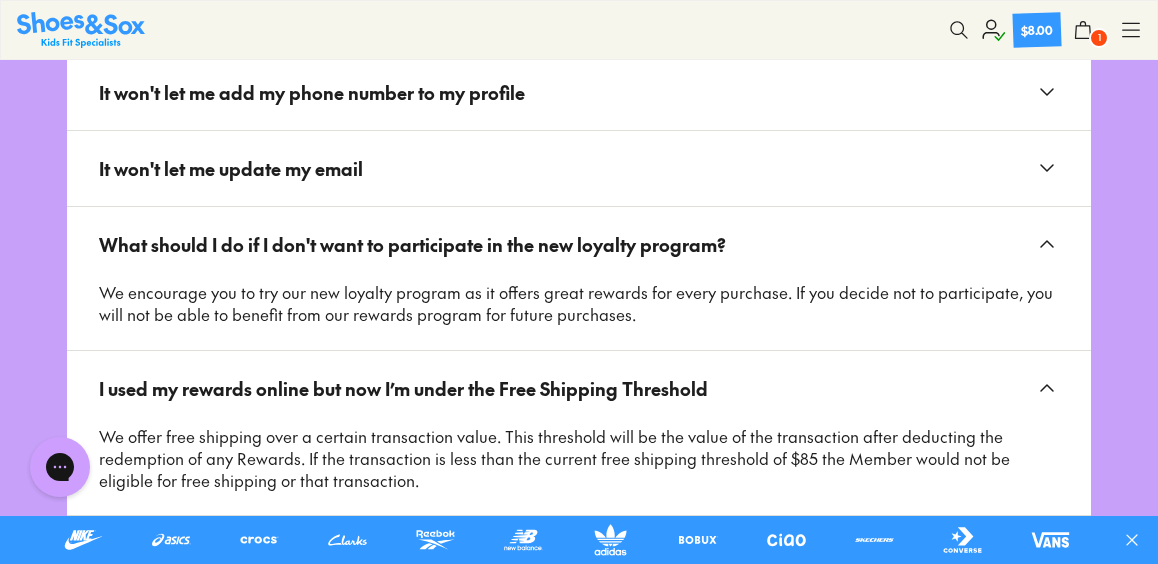 scroll, scrollTop: 2700, scrollLeft: 0, axis: vertical 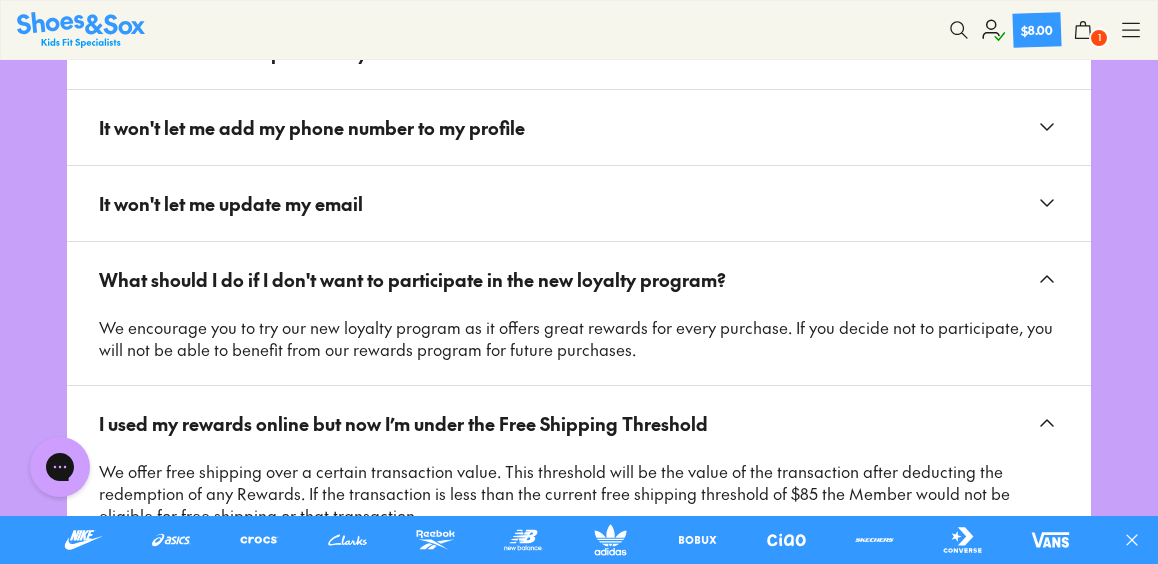 click on "It won't let me update my email" at bounding box center (239, 203) 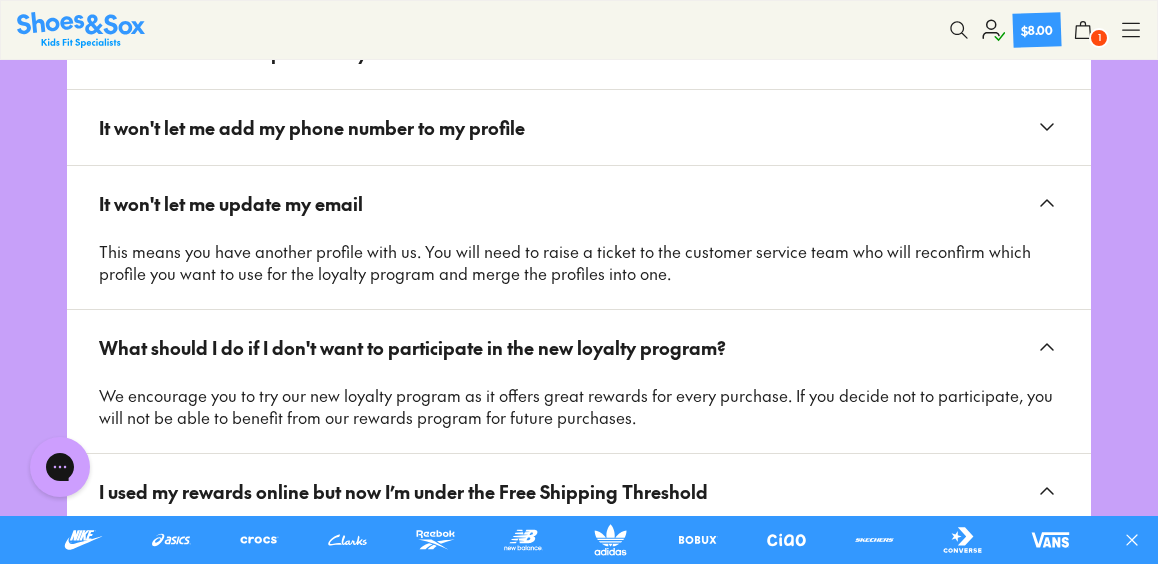 scroll, scrollTop: 2600, scrollLeft: 0, axis: vertical 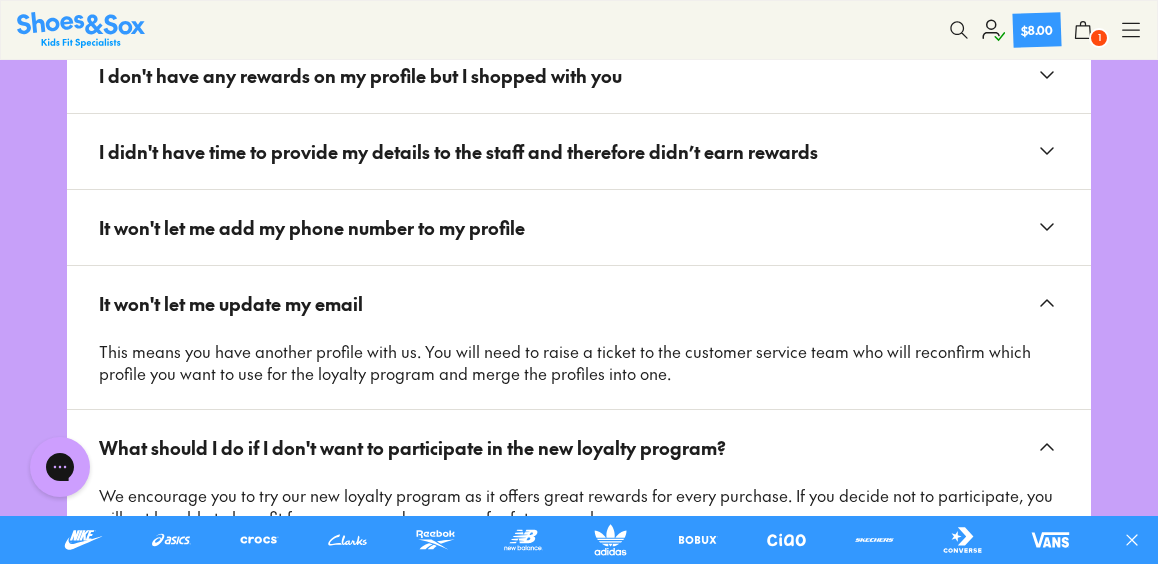 click on "It won't let me add my phone number to my profile" at bounding box center [320, 227] 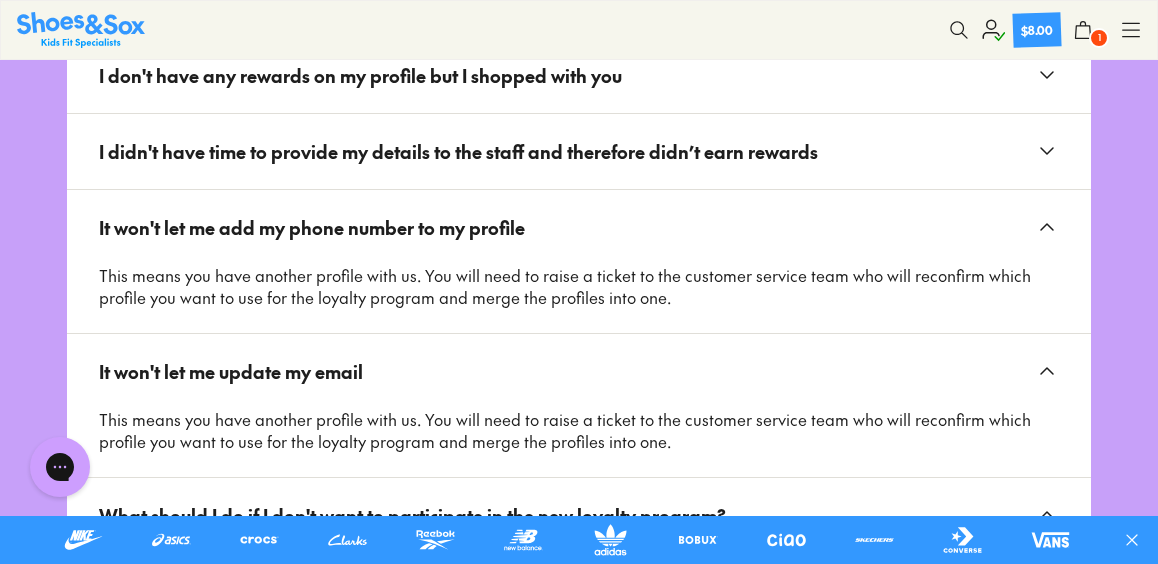click on "I didn't have time to provide my details to the staff  and therefore didn’t earn rewards" at bounding box center (466, 151) 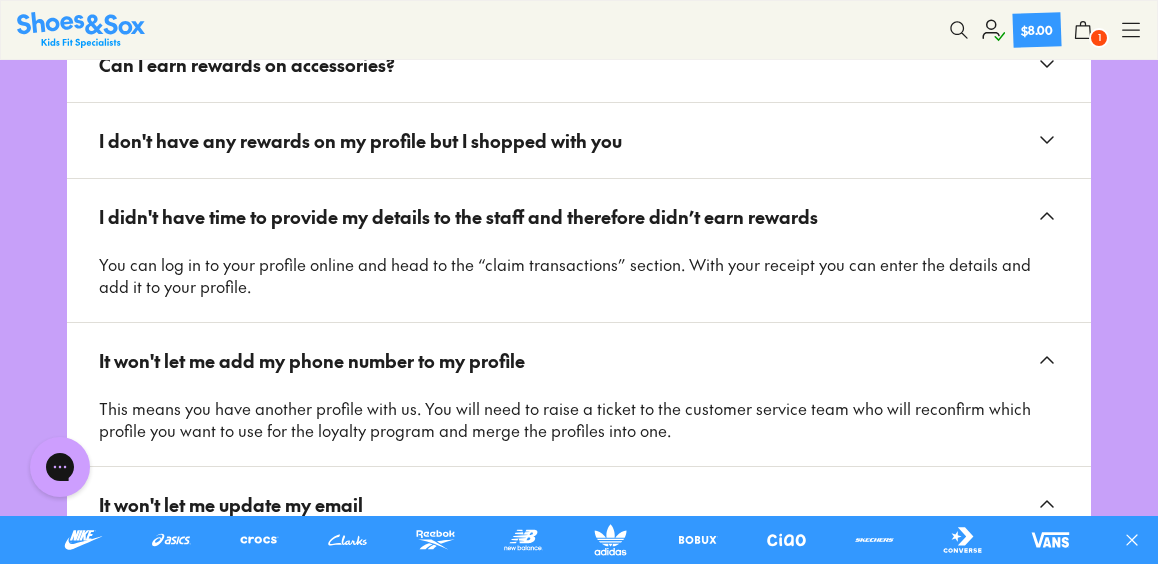 scroll, scrollTop: 2500, scrollLeft: 0, axis: vertical 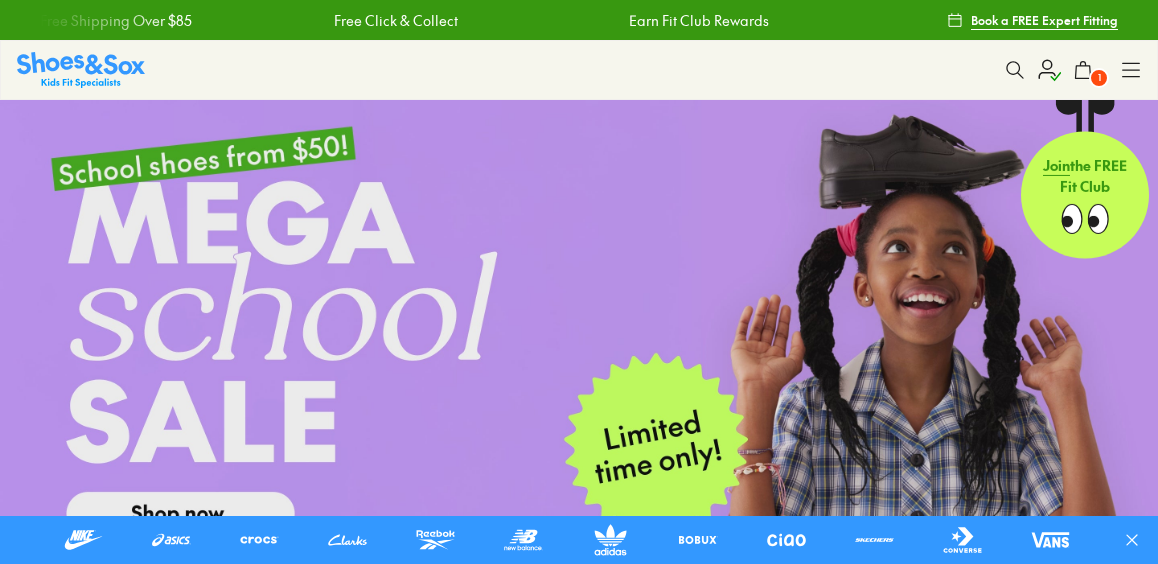 click 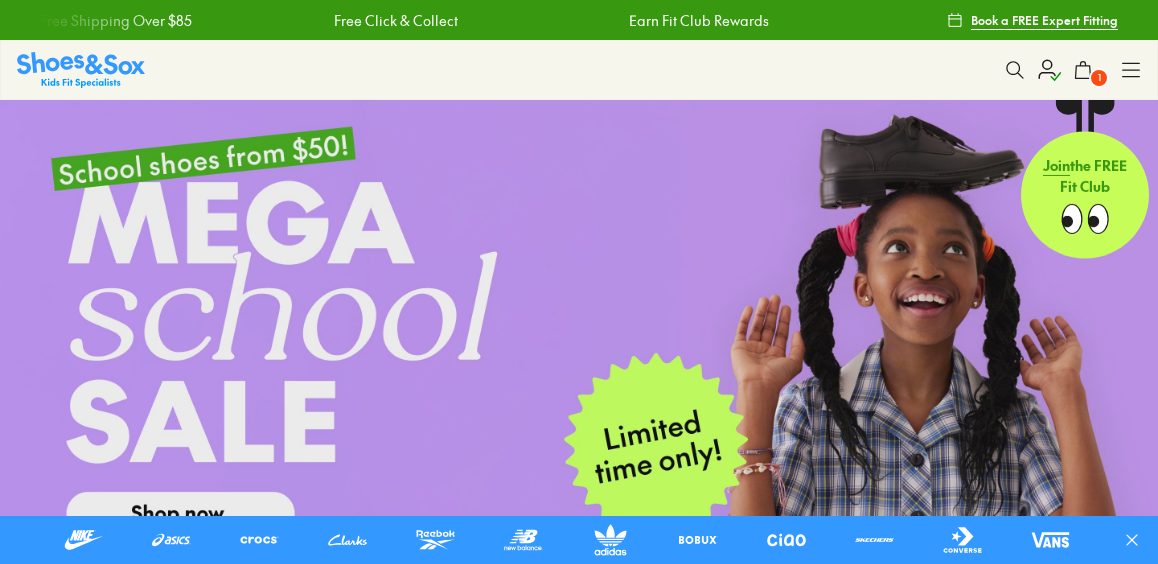 scroll, scrollTop: 0, scrollLeft: 0, axis: both 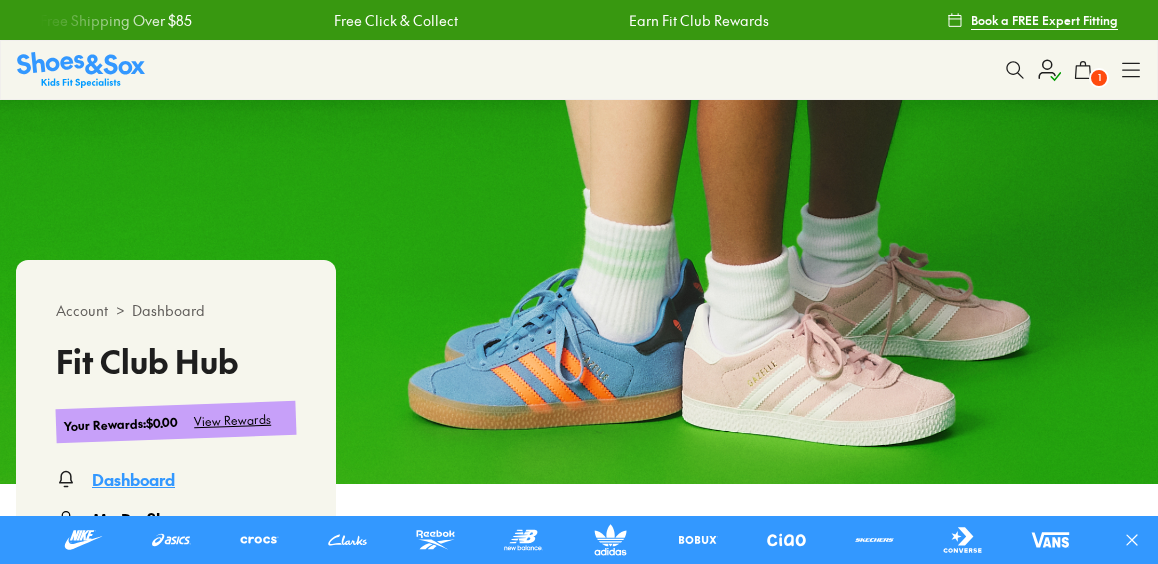 click 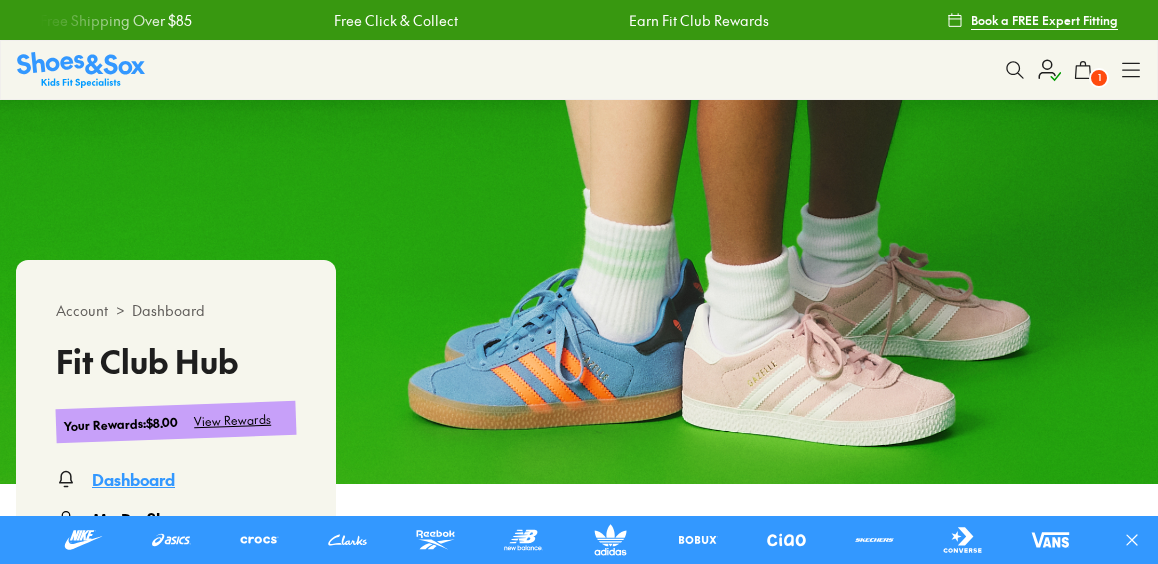 scroll, scrollTop: 100, scrollLeft: 0, axis: vertical 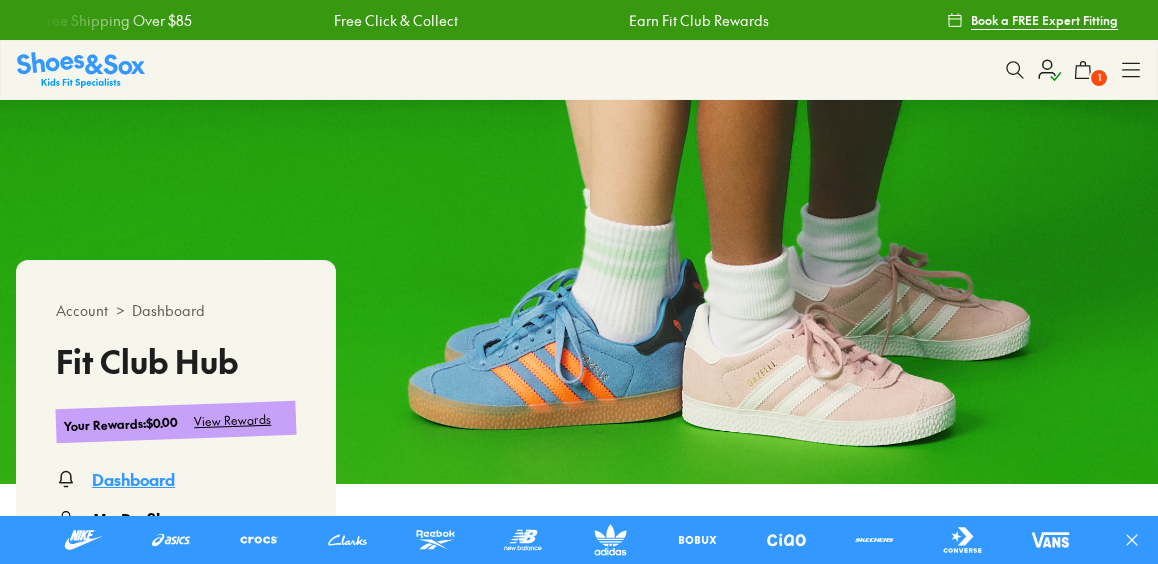 click on "View Rewards" at bounding box center (233, 420) 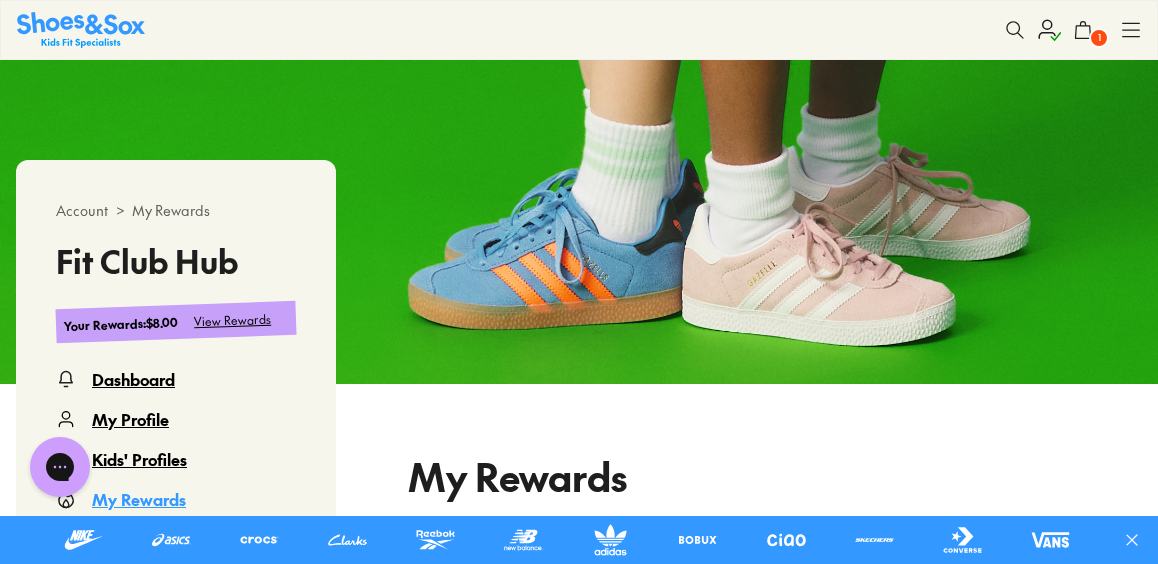 scroll, scrollTop: 0, scrollLeft: 0, axis: both 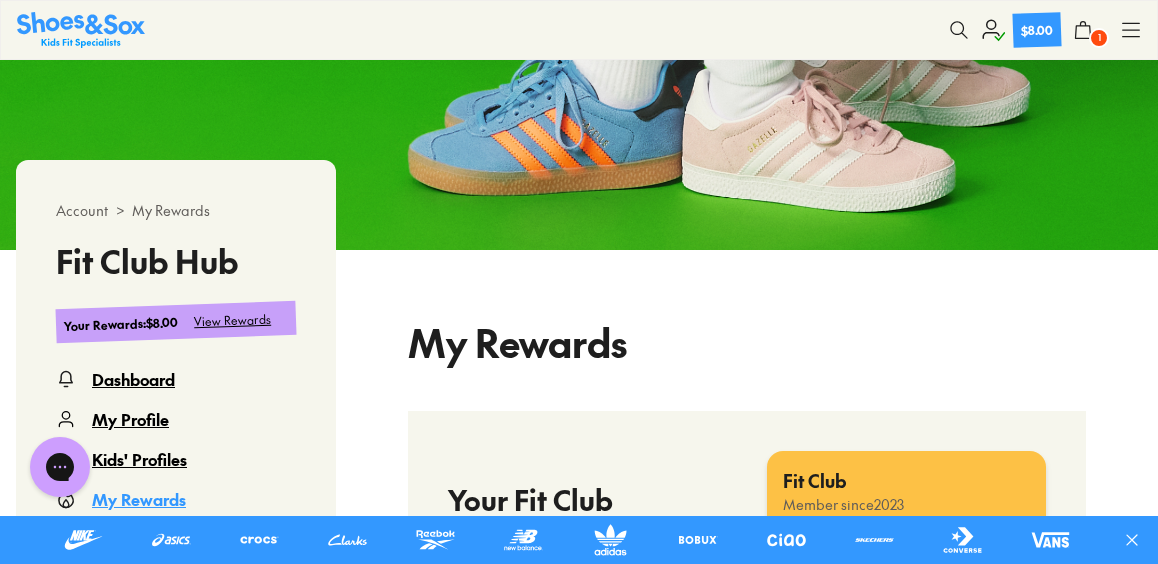 select 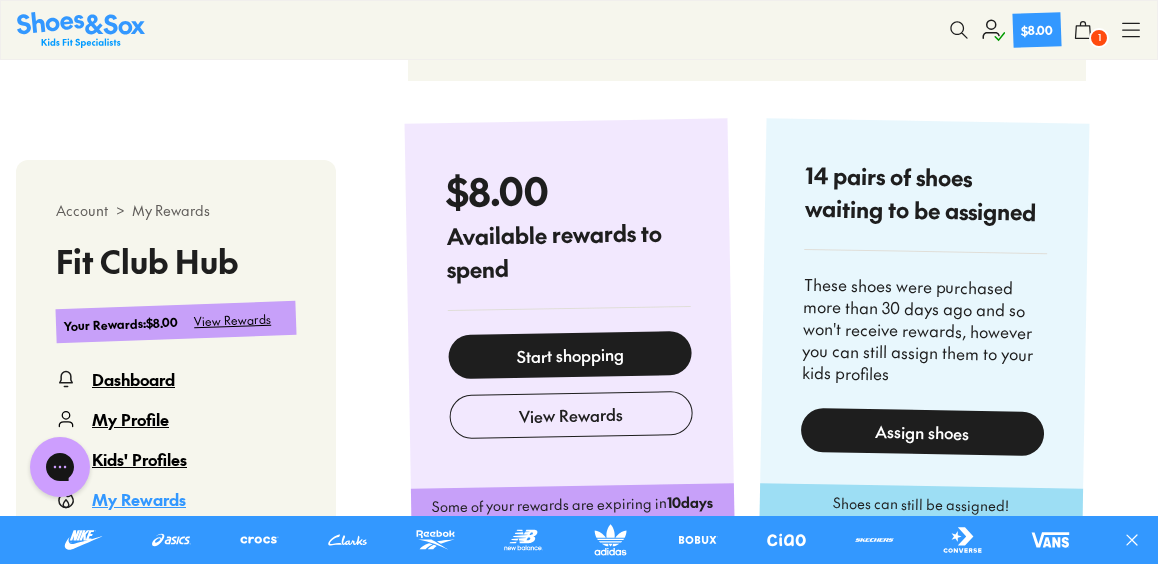 scroll, scrollTop: 900, scrollLeft: 0, axis: vertical 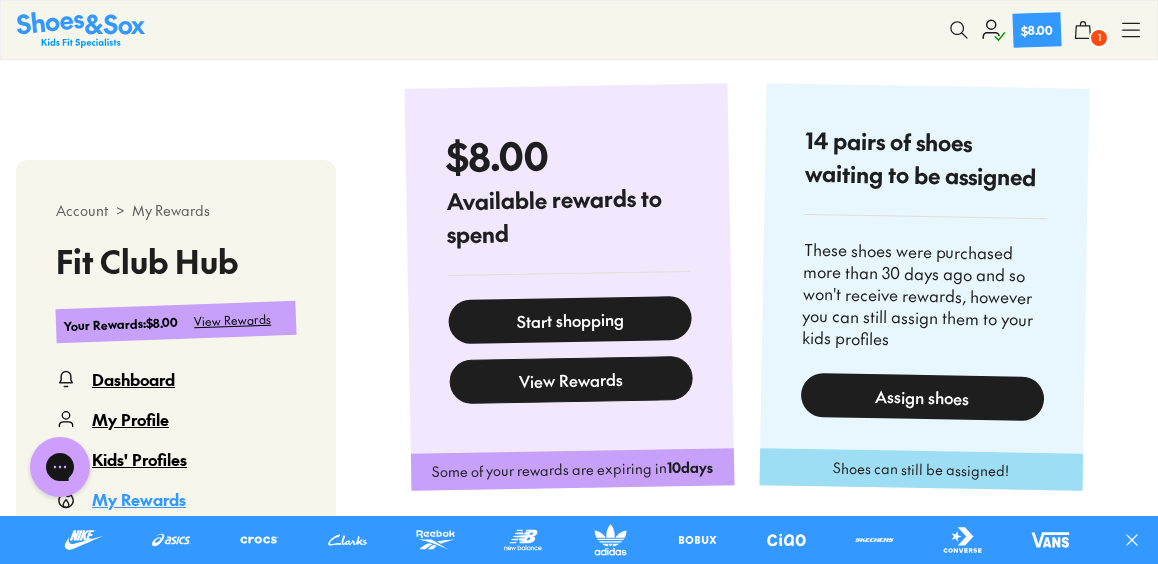 click on "View Rewards" at bounding box center [571, 380] 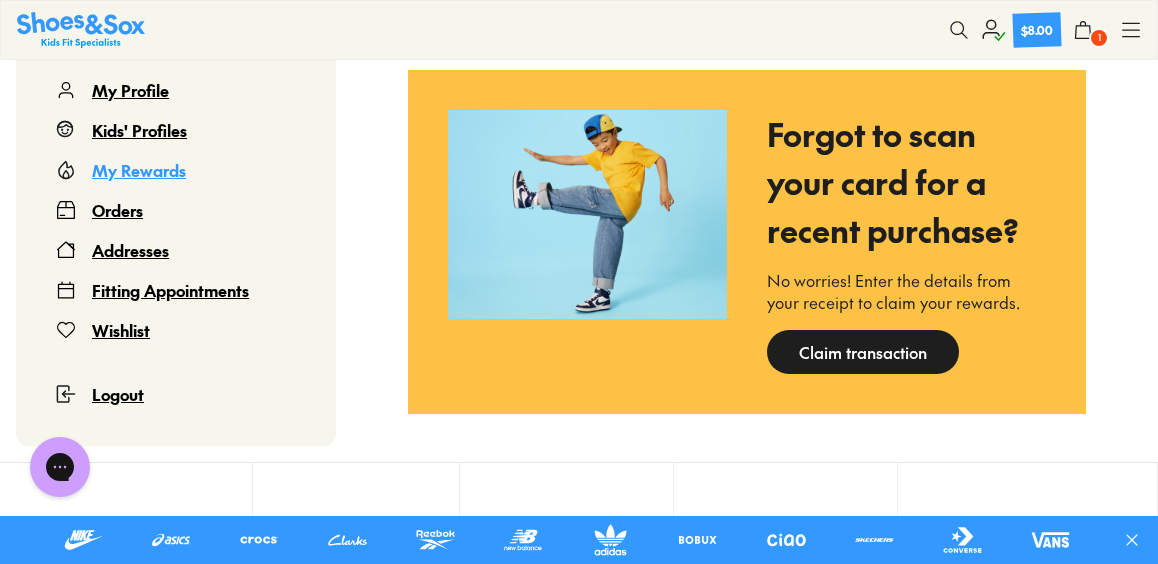 scroll, scrollTop: 1568, scrollLeft: 0, axis: vertical 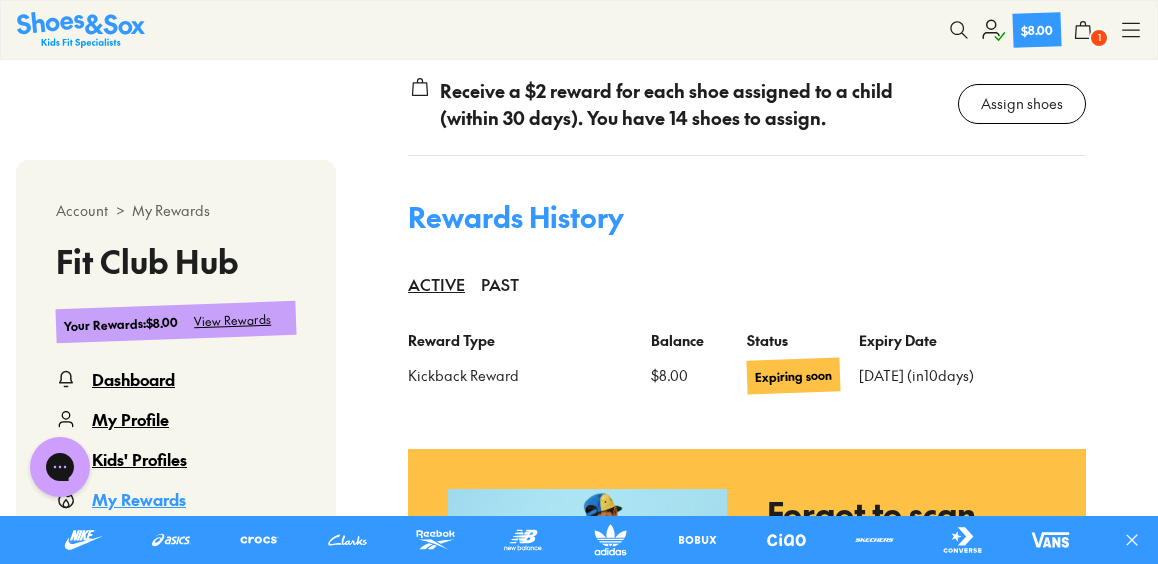 click on "Assign shoes" at bounding box center (1022, 103) 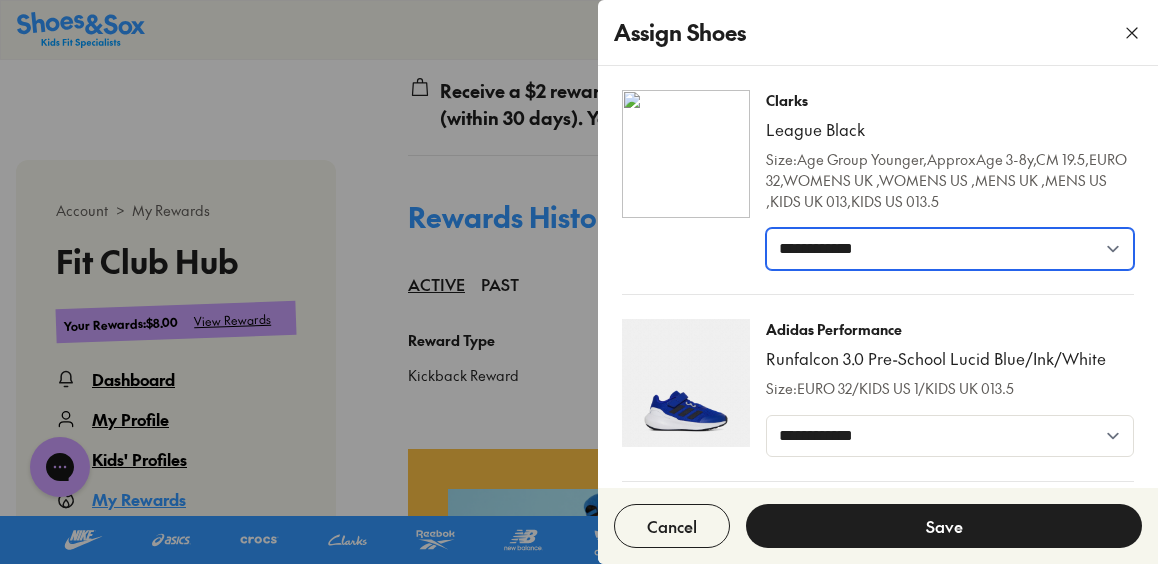 click on "**********" at bounding box center (950, 249) 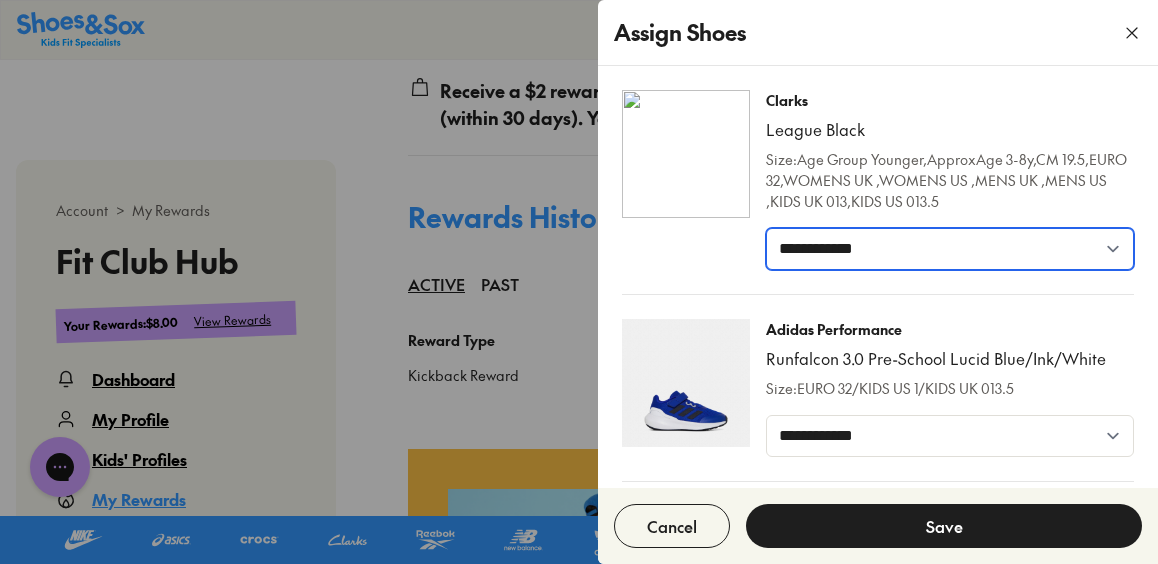 click on "**********" at bounding box center [950, 249] 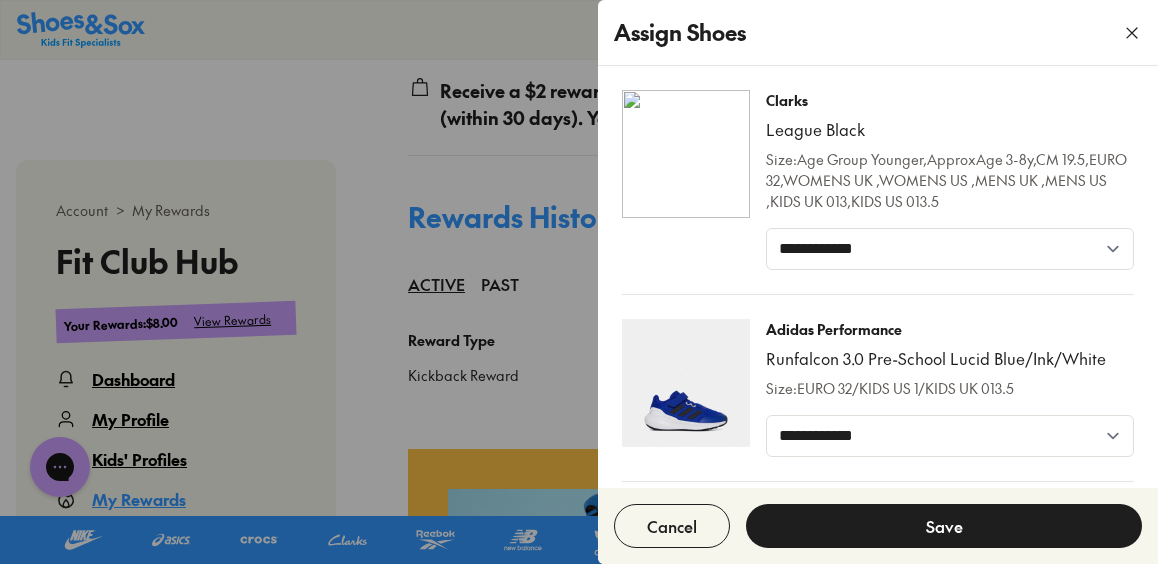 click on "Save" at bounding box center (944, 526) 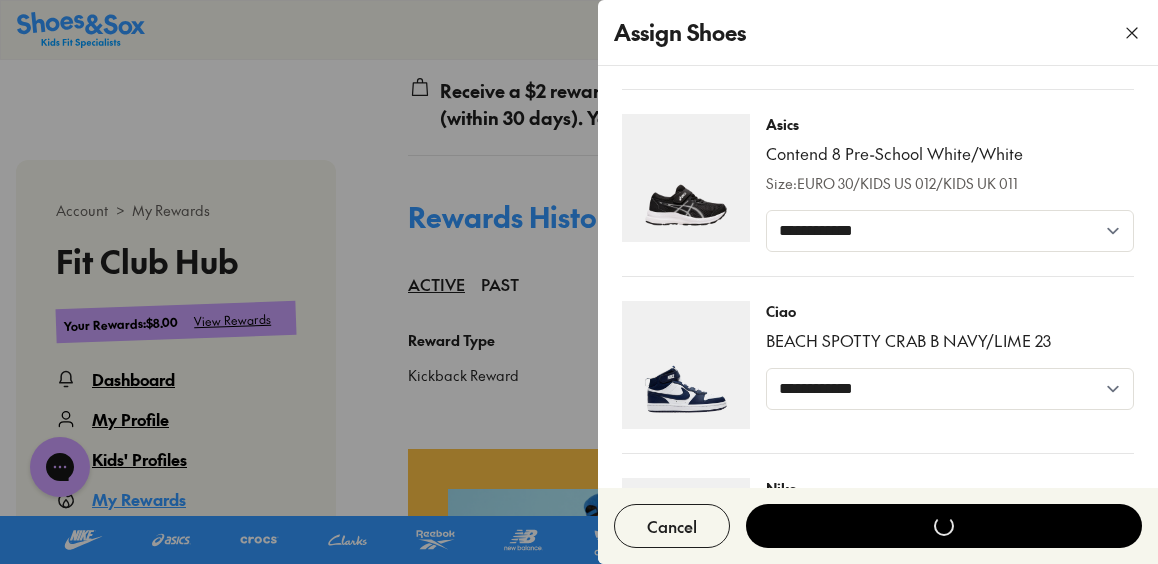 scroll, scrollTop: 2100, scrollLeft: 0, axis: vertical 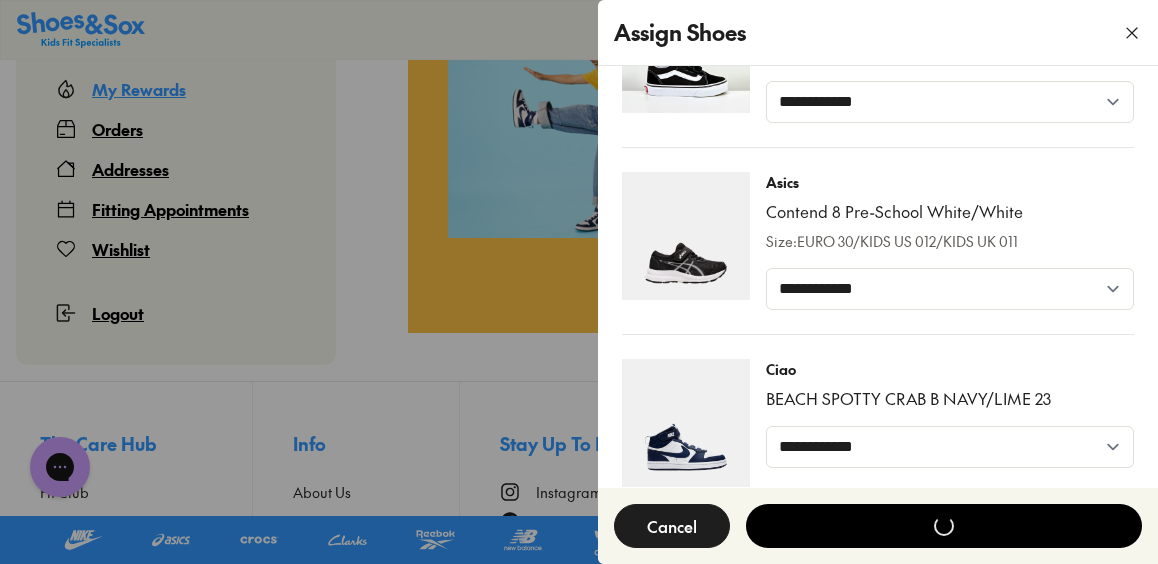 click on "Cancel" at bounding box center (672, 526) 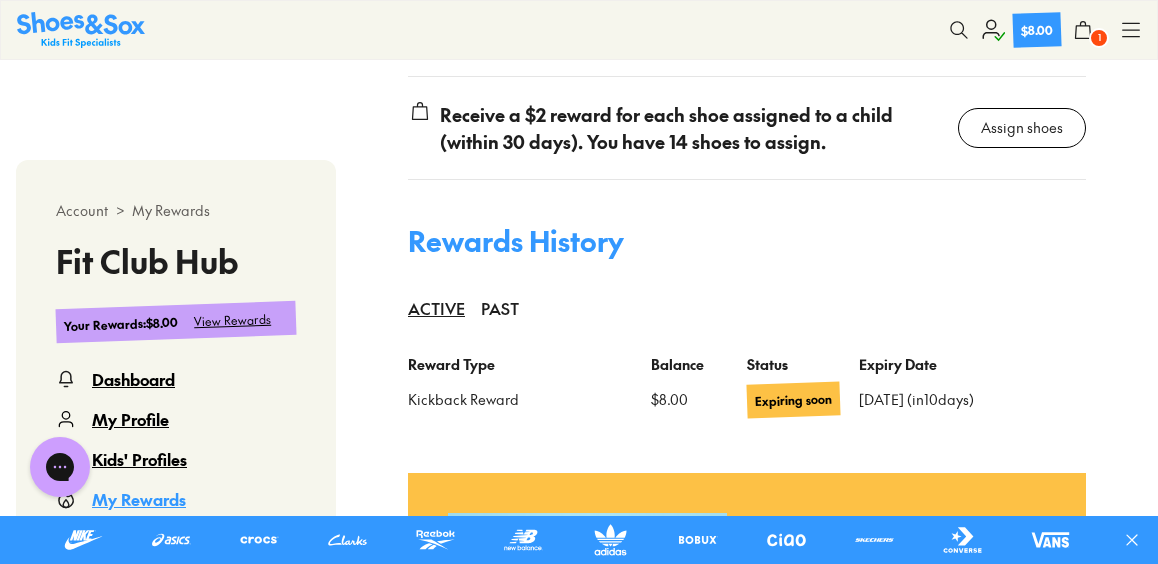 scroll, scrollTop: 1528, scrollLeft: 0, axis: vertical 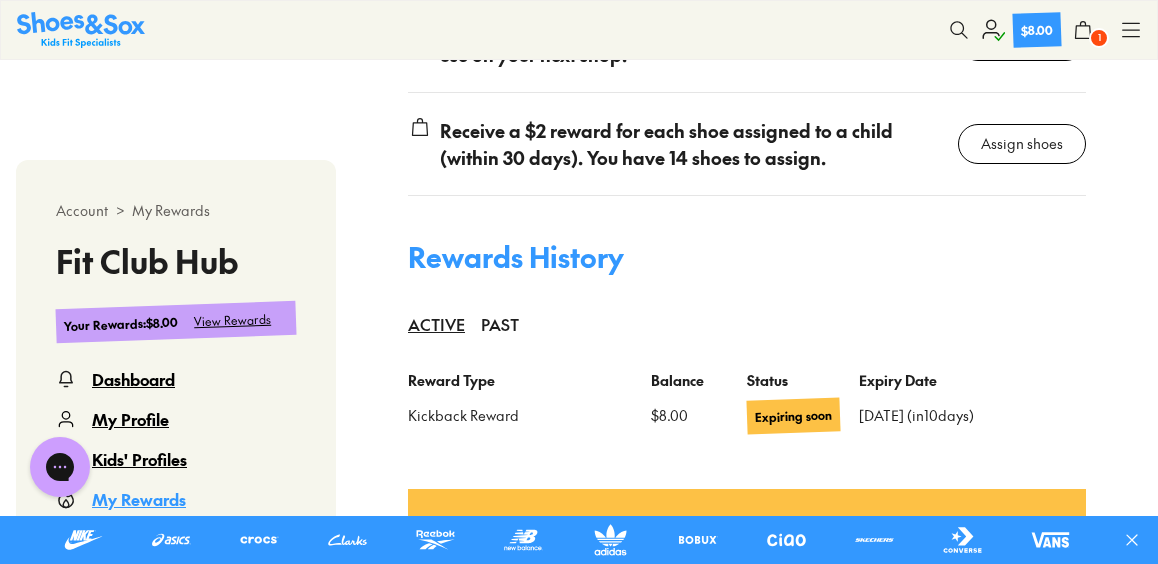 click on "Assign shoes" at bounding box center (1022, 143) 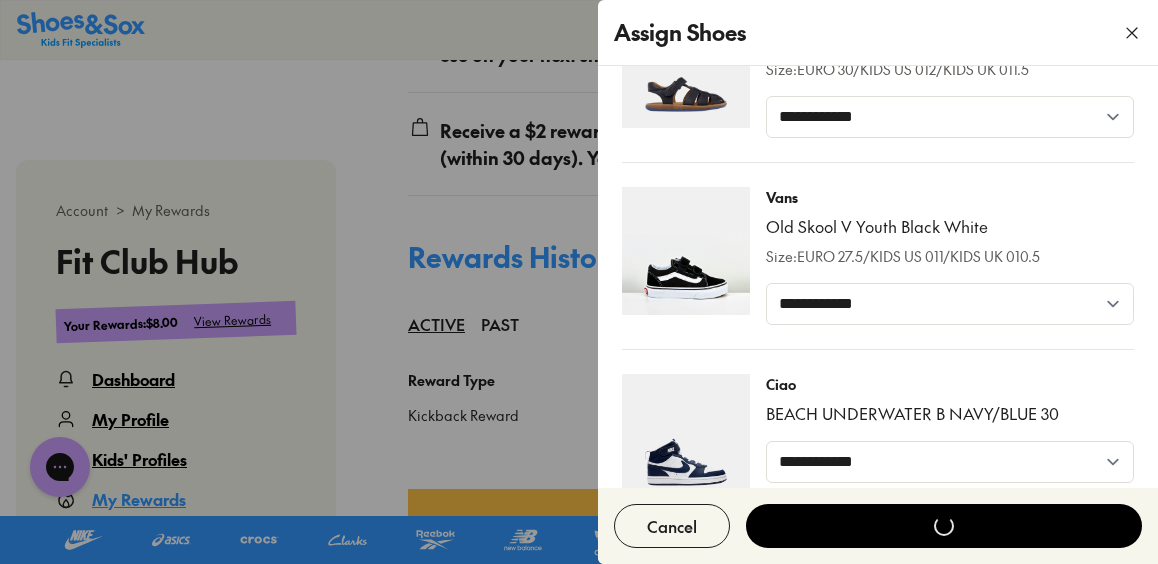 scroll, scrollTop: 1306, scrollLeft: 0, axis: vertical 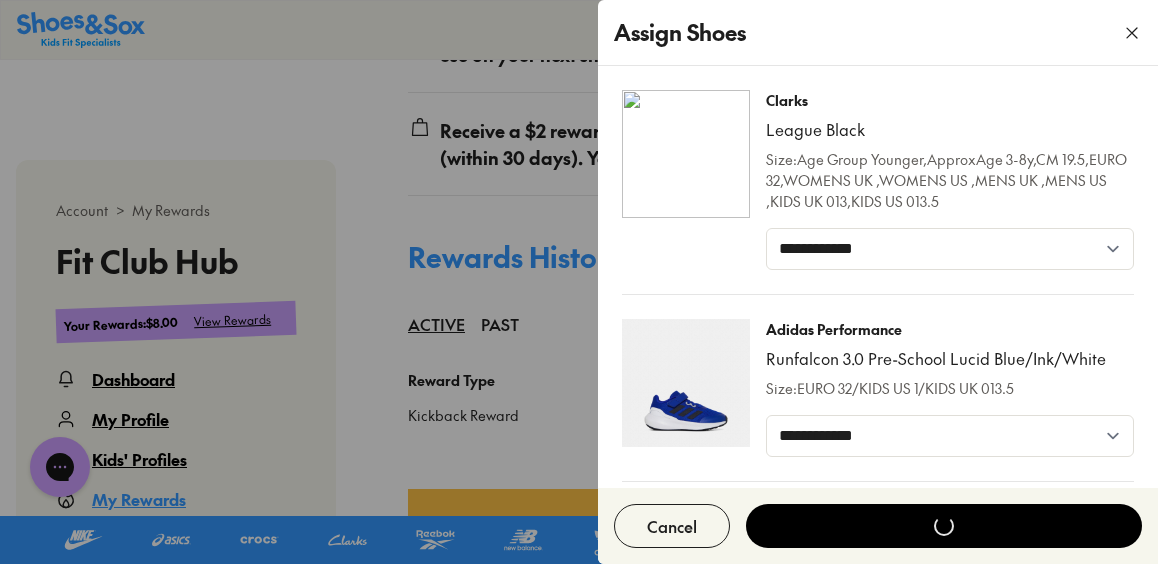 click at bounding box center (579, 282) 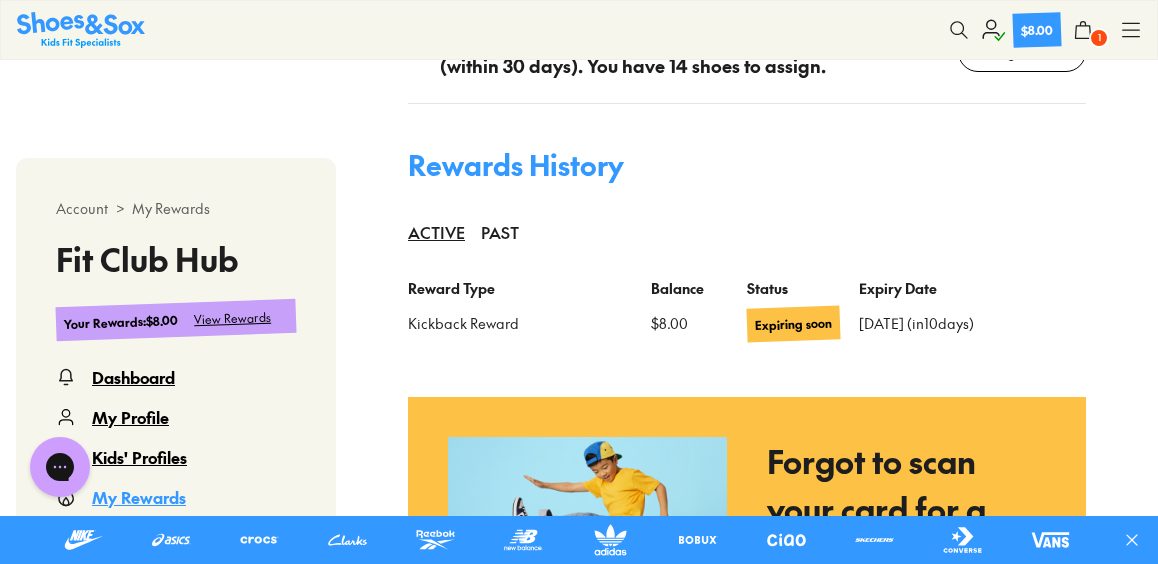 scroll, scrollTop: 1628, scrollLeft: 0, axis: vertical 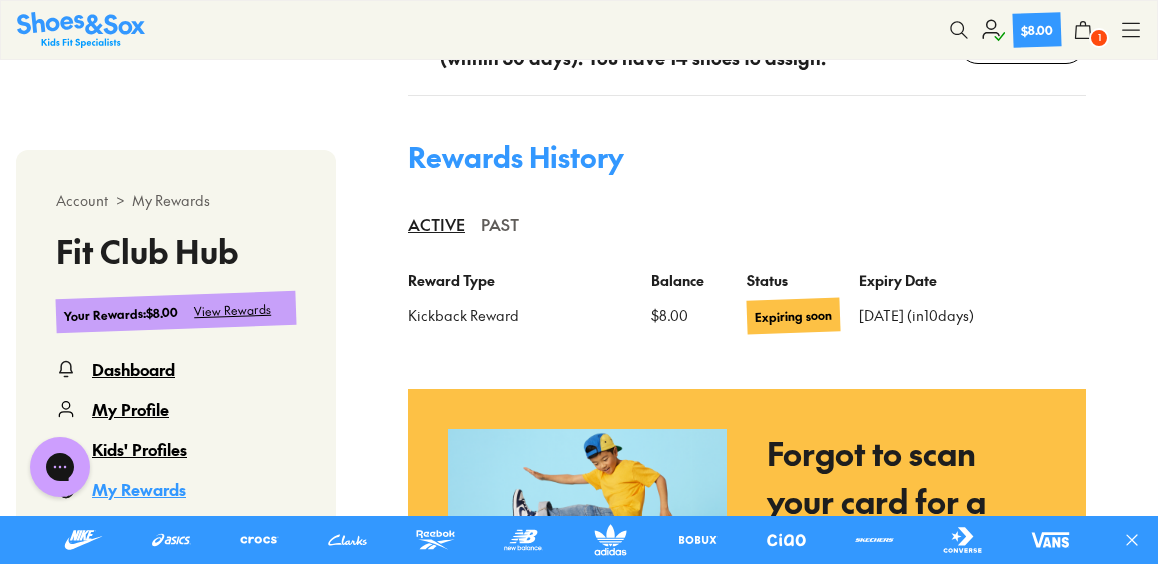 click on "PAST" at bounding box center [500, 224] 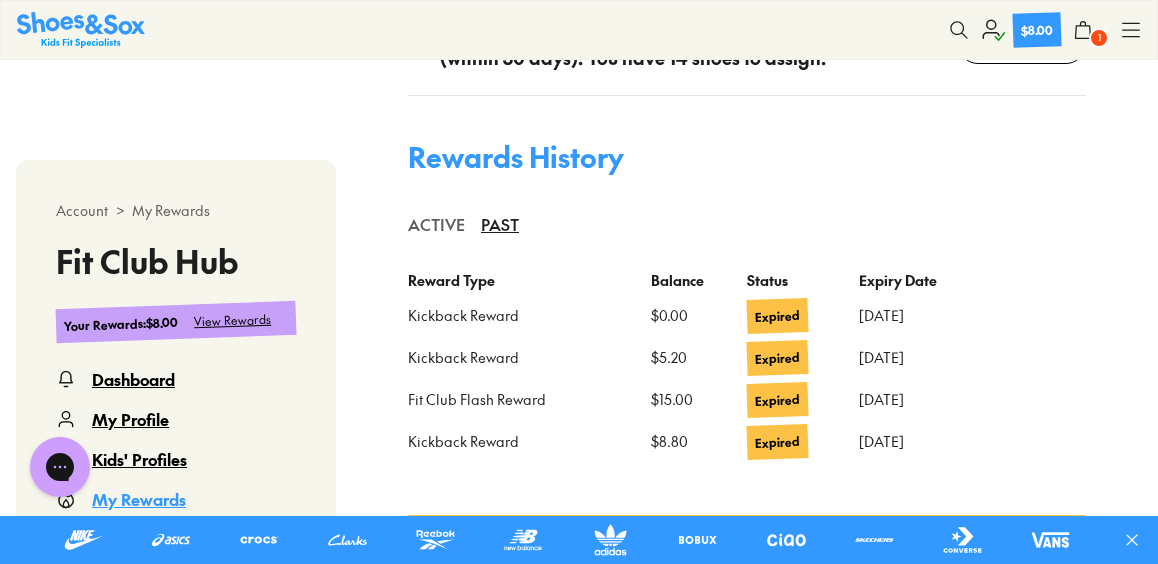 click on "ACTIVE" at bounding box center (436, 224) 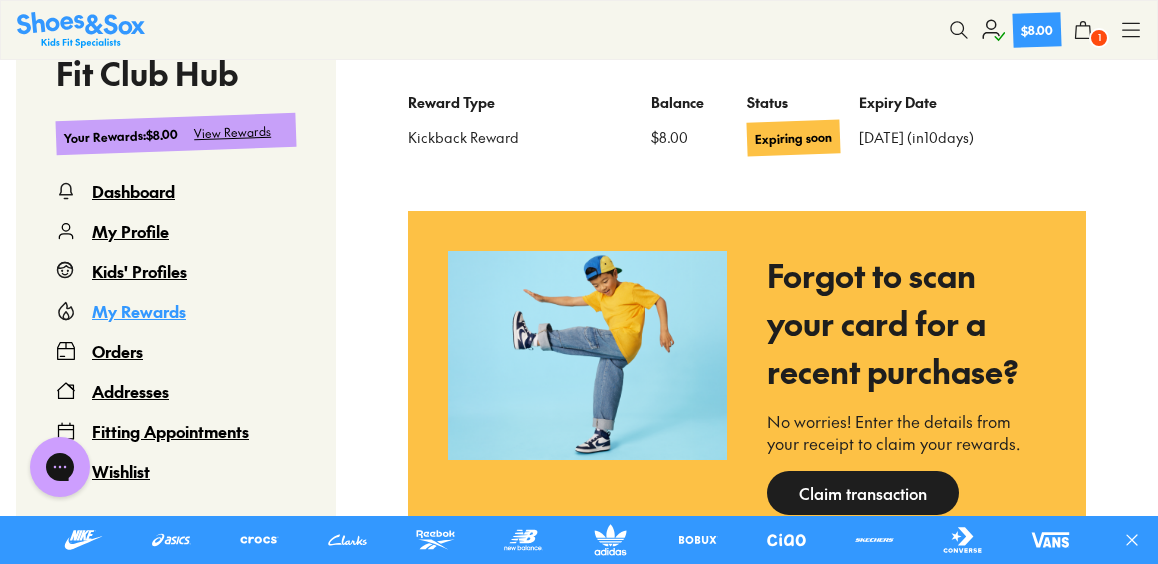 scroll, scrollTop: 1728, scrollLeft: 0, axis: vertical 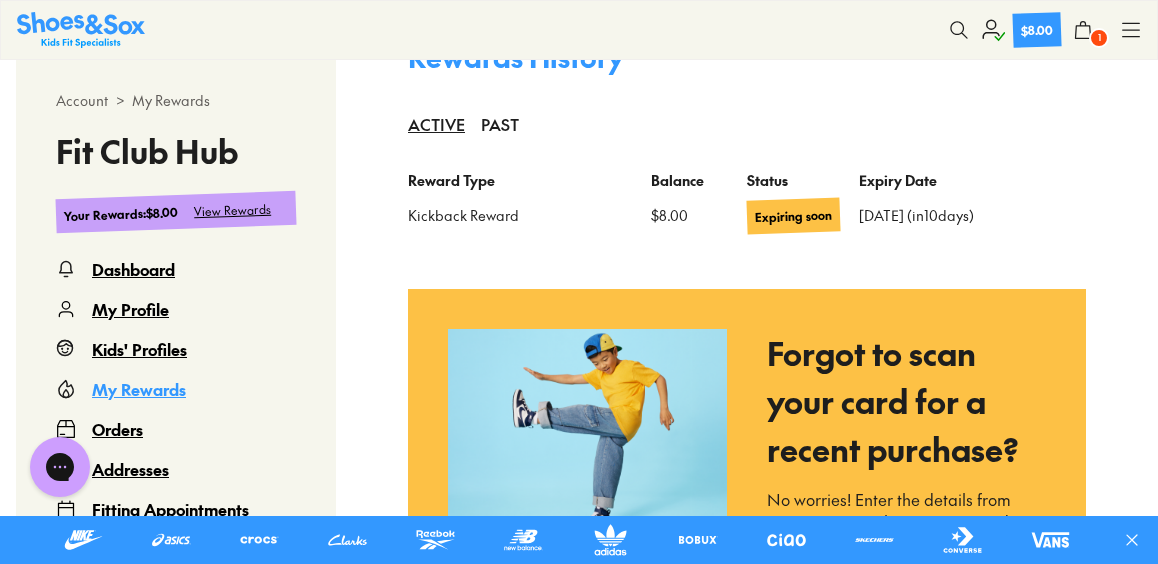click on "Kickback Reward" at bounding box center [521, 215] 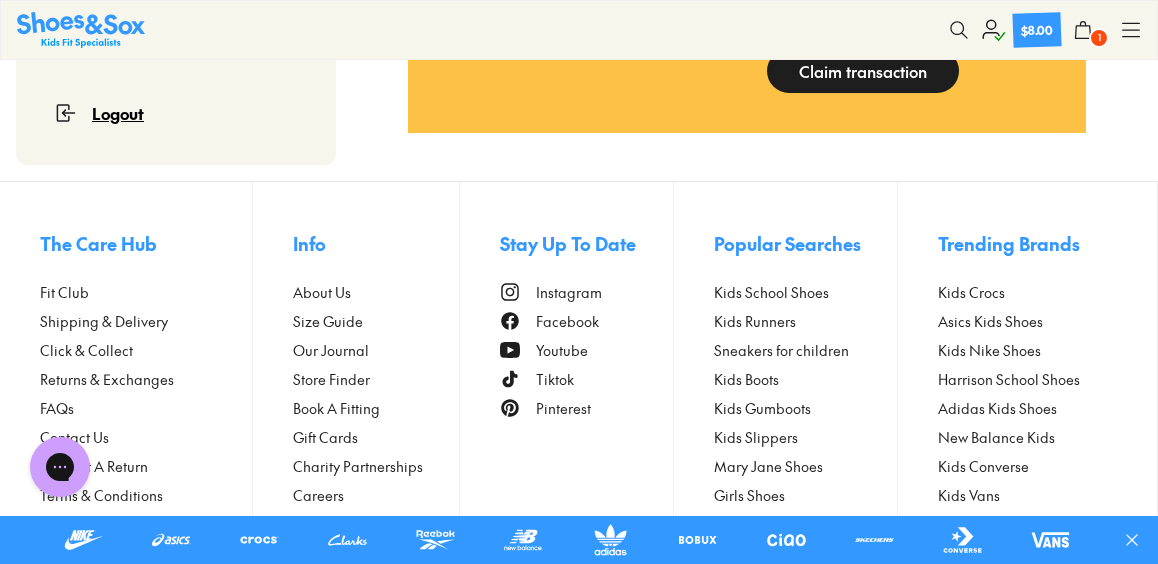 scroll, scrollTop: 2328, scrollLeft: 0, axis: vertical 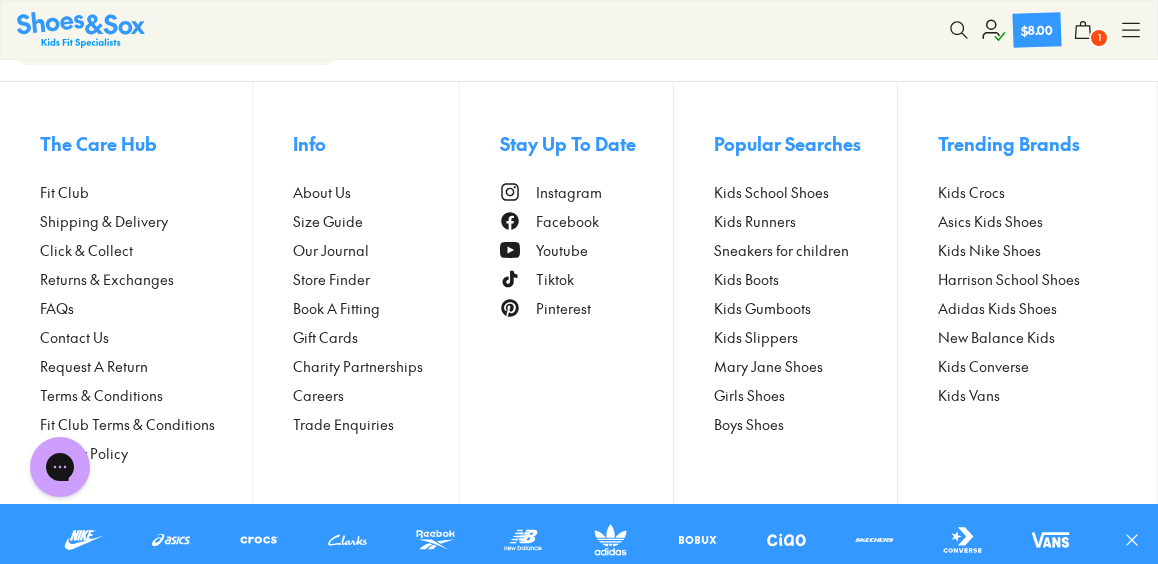 drag, startPoint x: 173, startPoint y: 425, endPoint x: 178, endPoint y: 464, distance: 39.319206 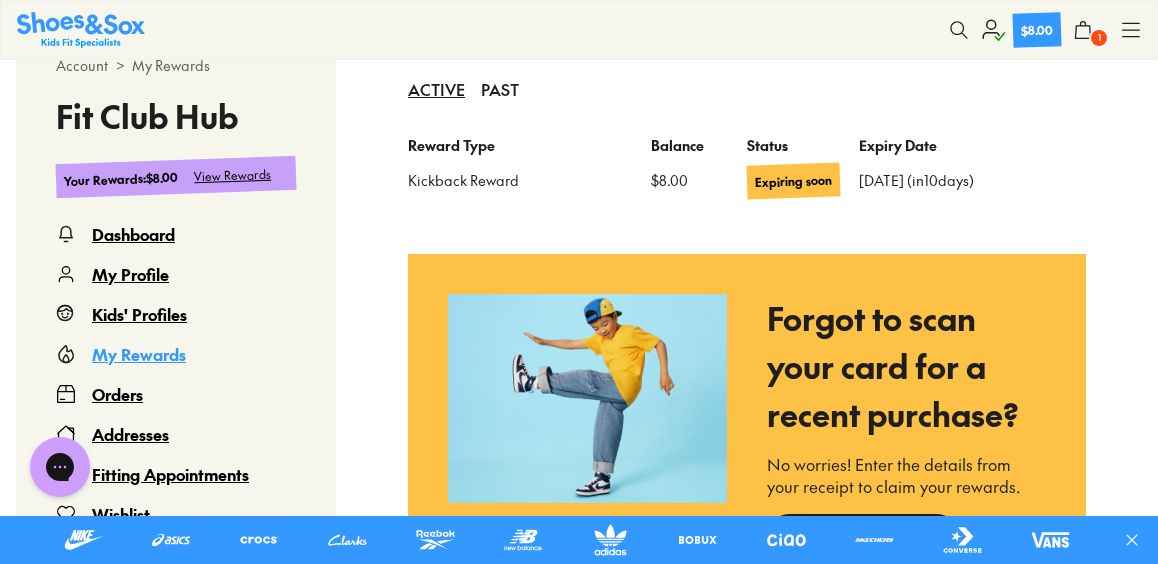 scroll, scrollTop: 1728, scrollLeft: 0, axis: vertical 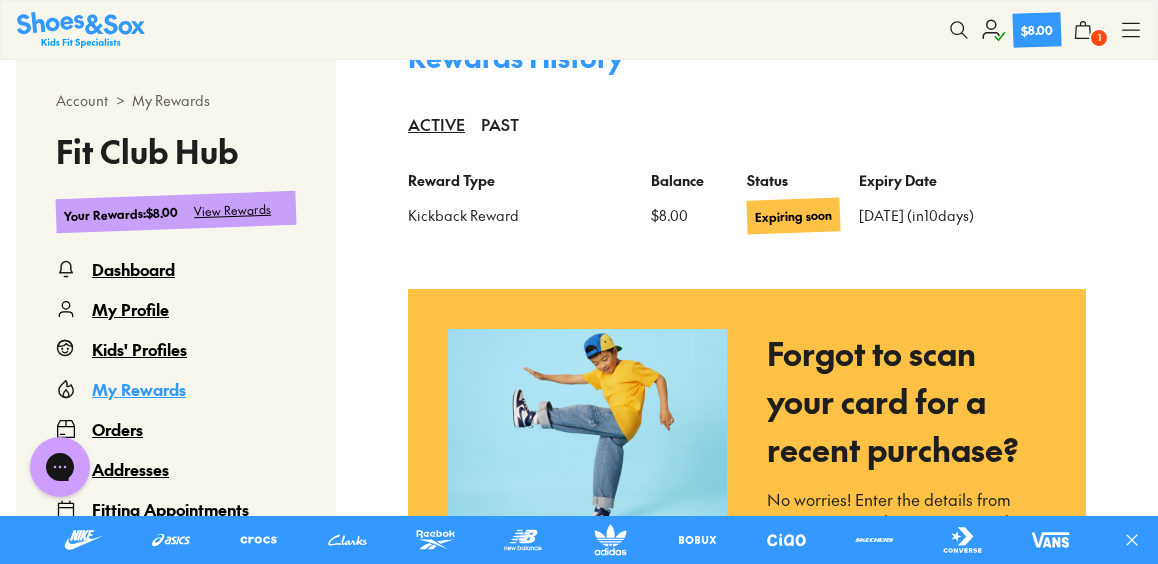 click on "View Rewards" at bounding box center [233, 209] 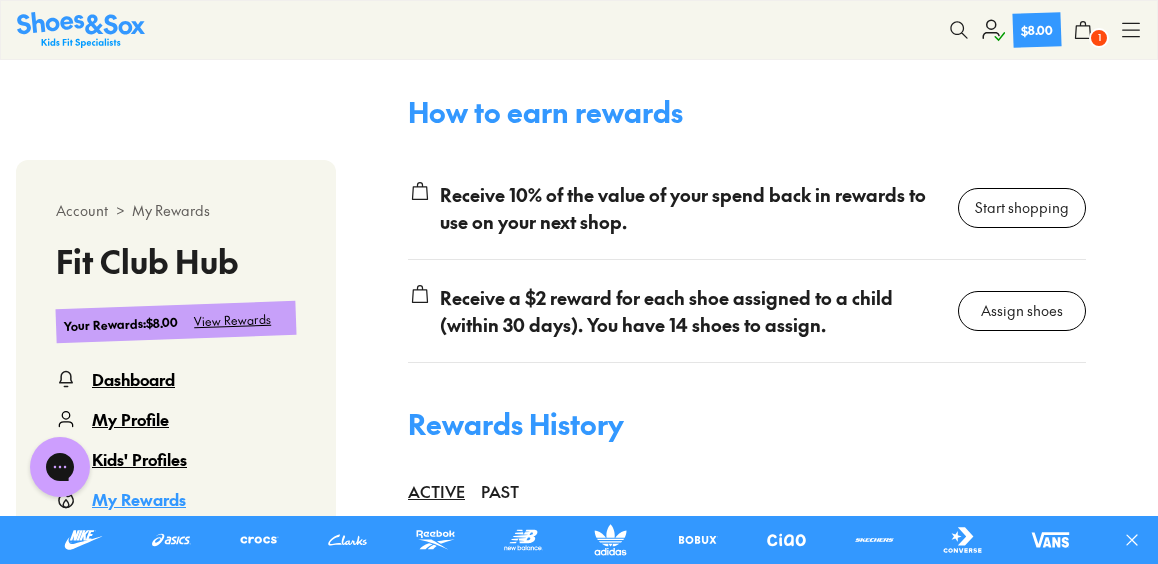 scroll, scrollTop: 1328, scrollLeft: 0, axis: vertical 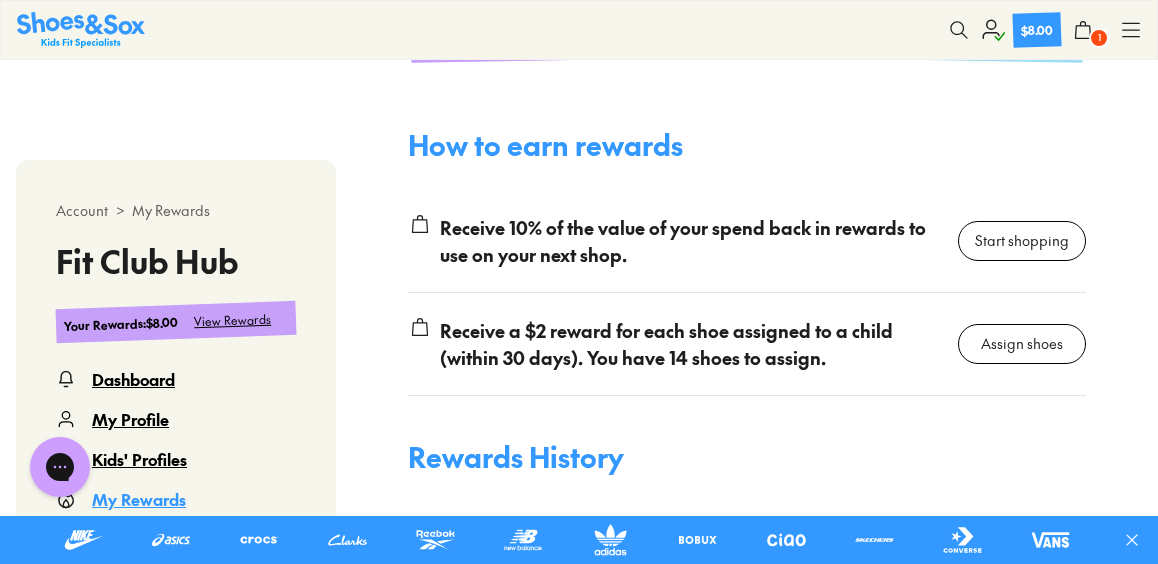 click on "1" at bounding box center (1099, 38) 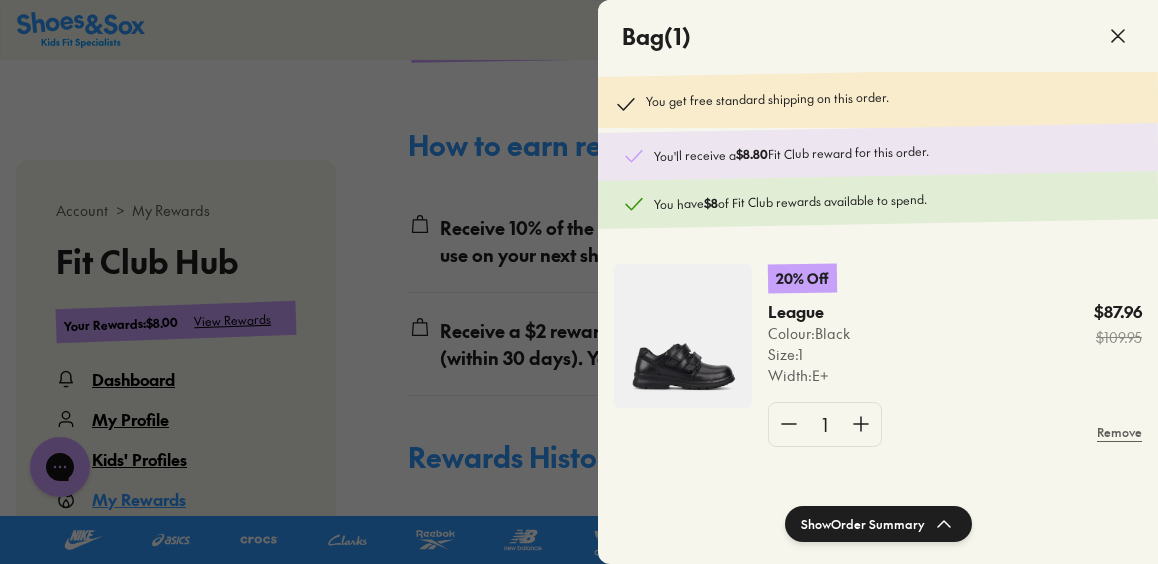 click on "$8" 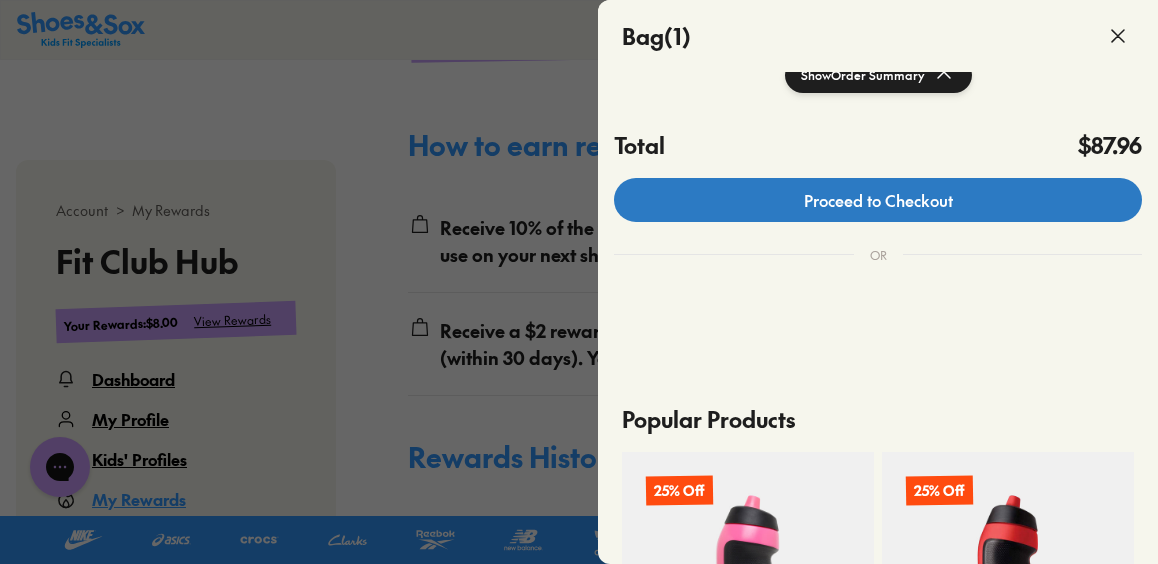 scroll, scrollTop: 400, scrollLeft: 0, axis: vertical 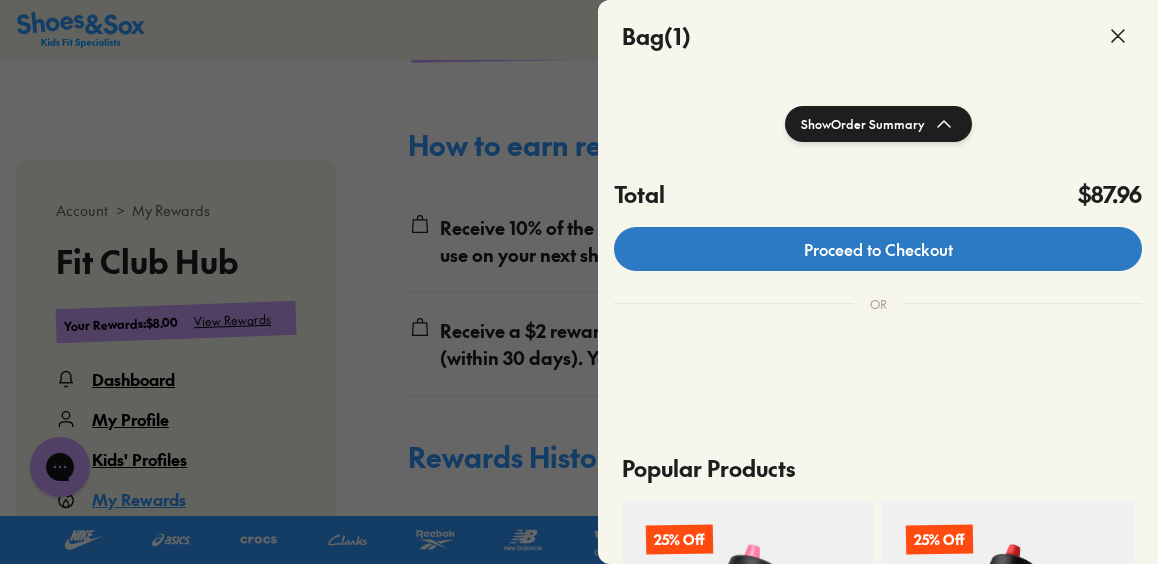 click on "Proceed to Checkout" 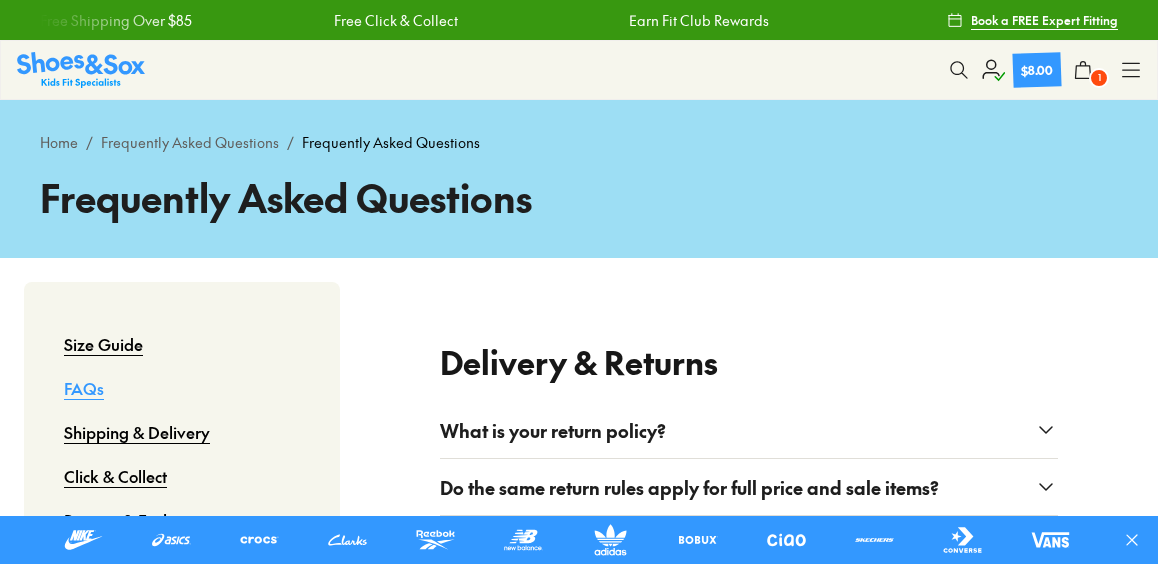 scroll, scrollTop: 0, scrollLeft: 0, axis: both 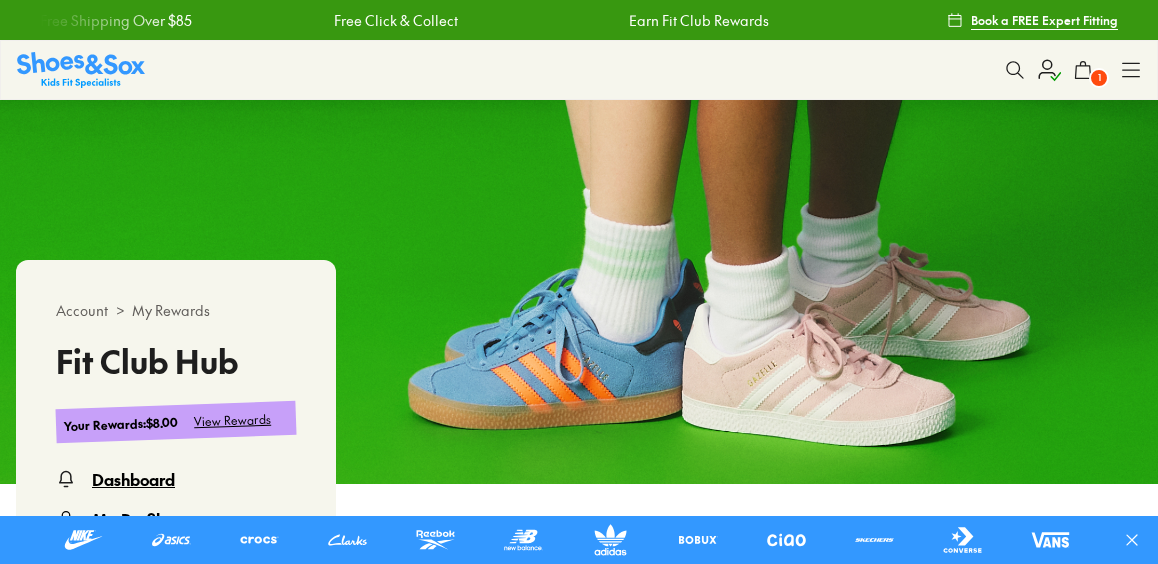 click on "My Rewards" at bounding box center (747, 932) 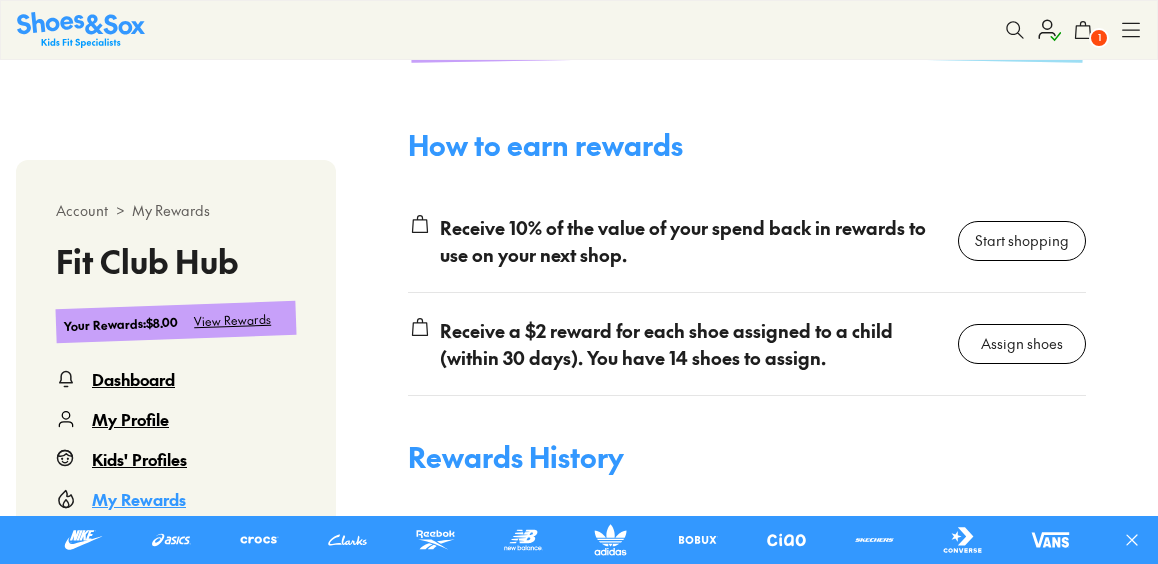 select 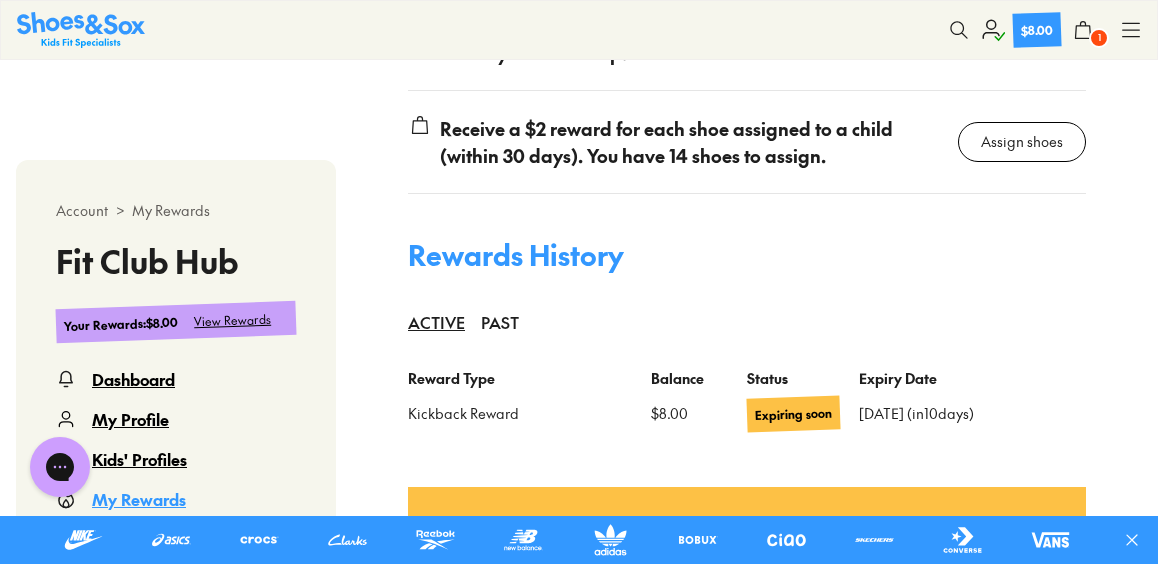 scroll, scrollTop: 1428, scrollLeft: 0, axis: vertical 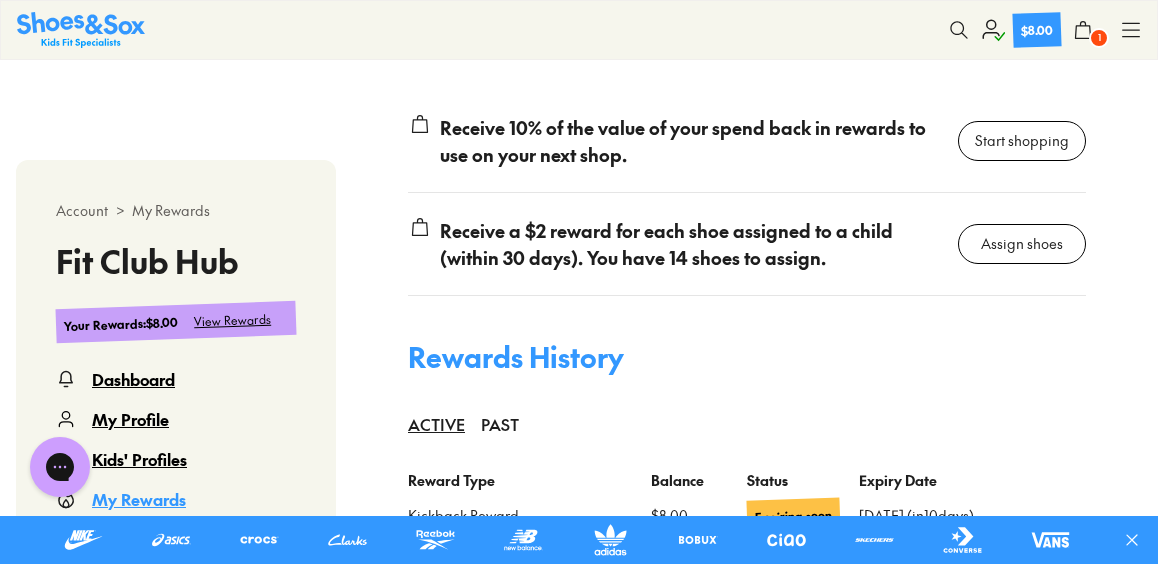 click on "1" at bounding box center [1099, 38] 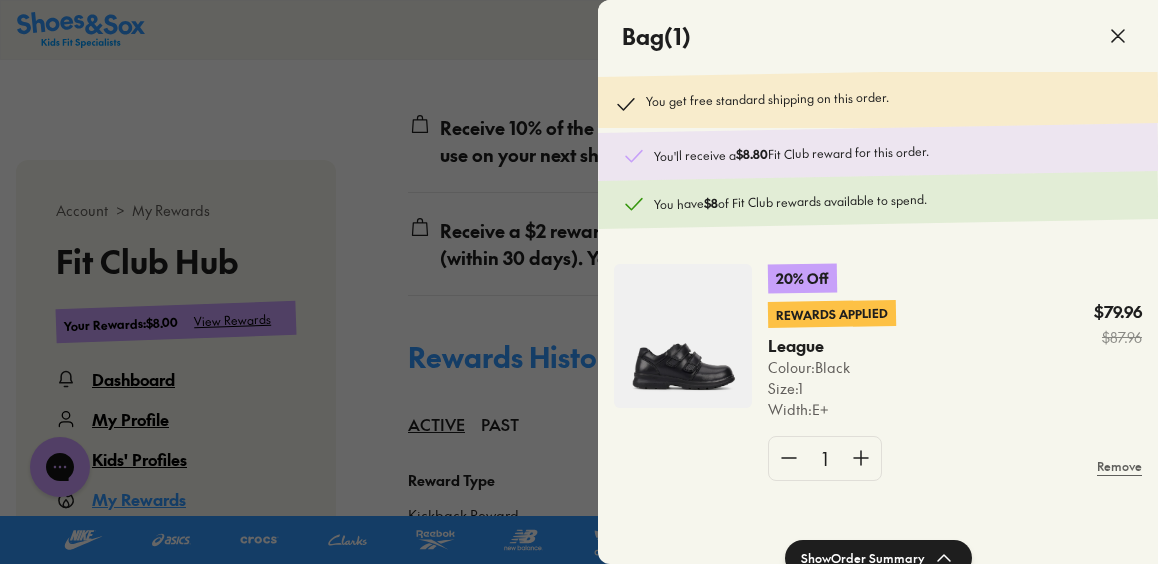 click 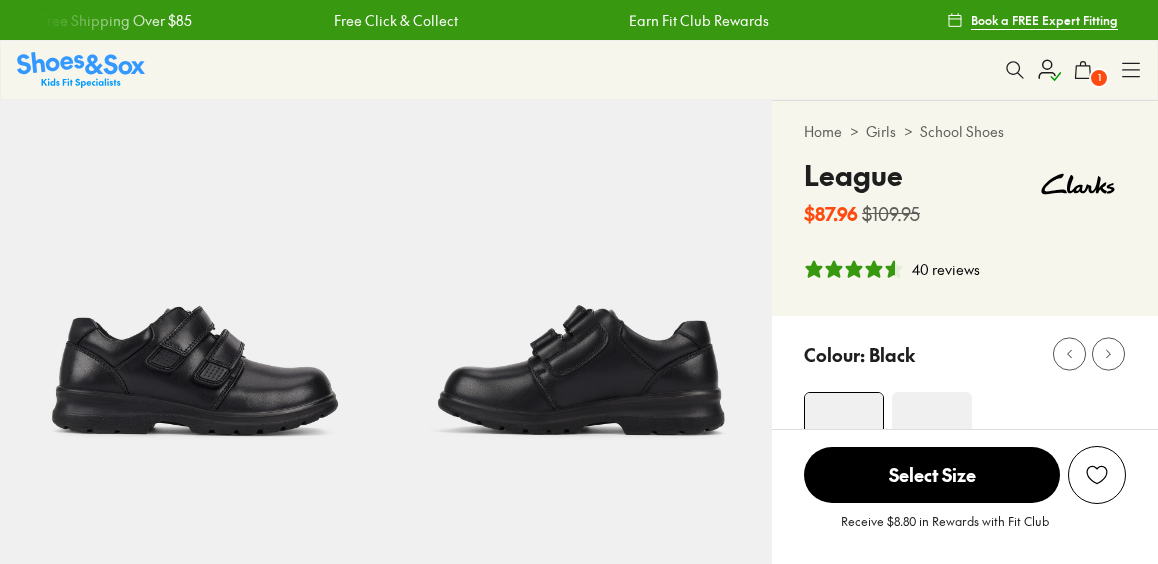 select on "*" 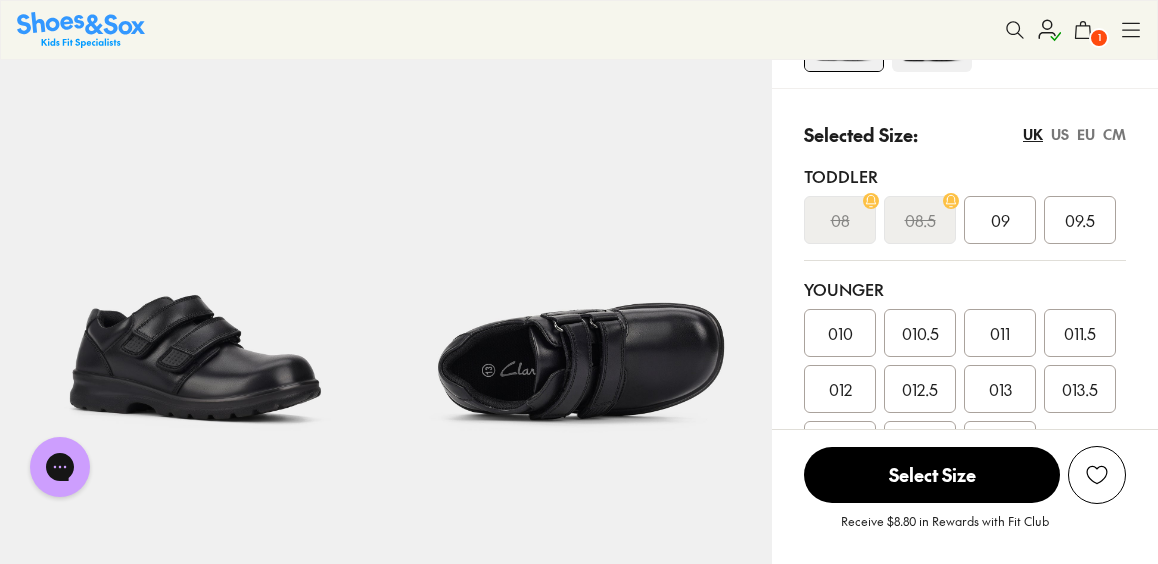 scroll, scrollTop: 0, scrollLeft: 0, axis: both 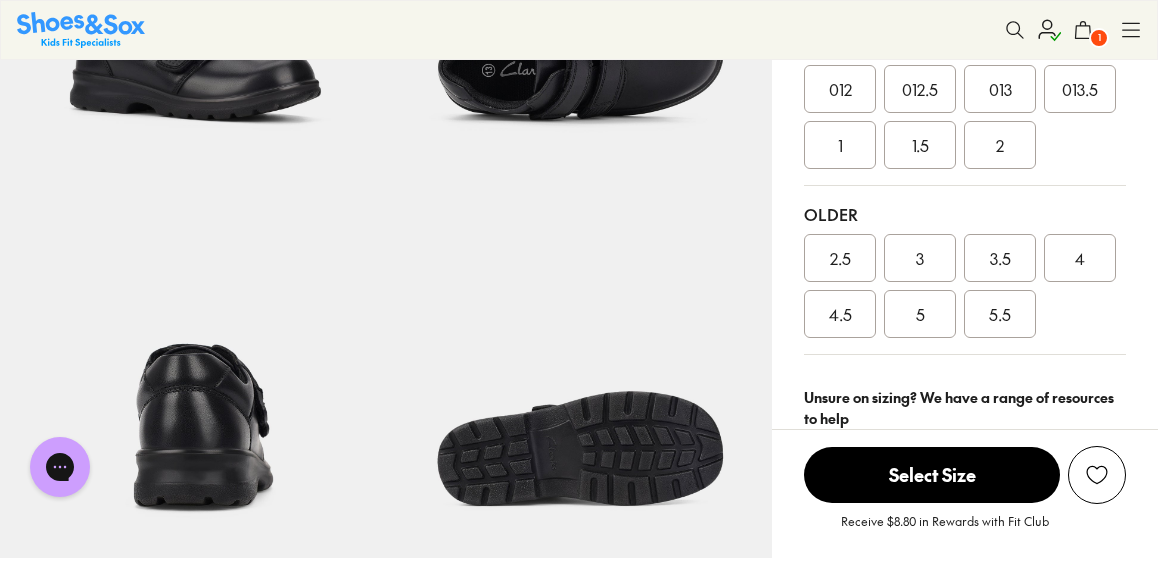 click on "1" at bounding box center (840, 145) 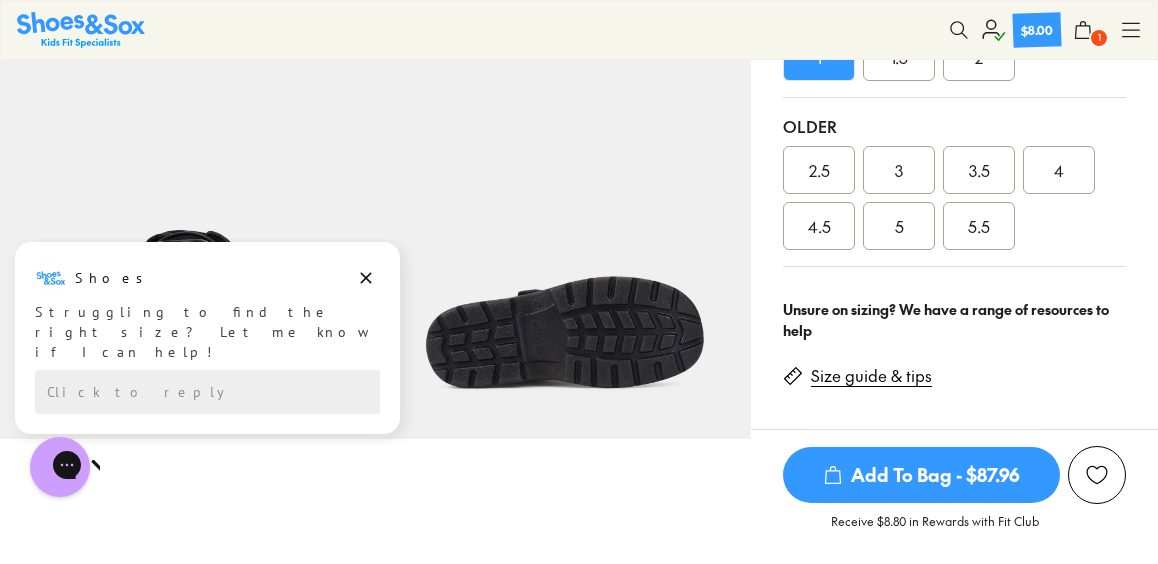 scroll, scrollTop: 791, scrollLeft: 0, axis: vertical 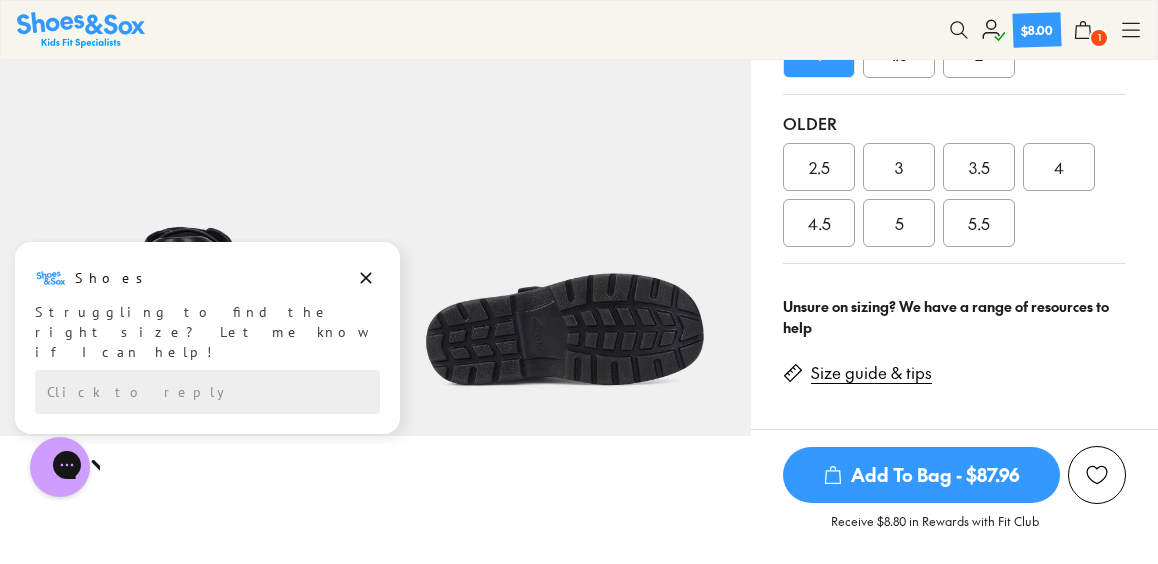 click on "Size guide & tips" at bounding box center [871, 373] 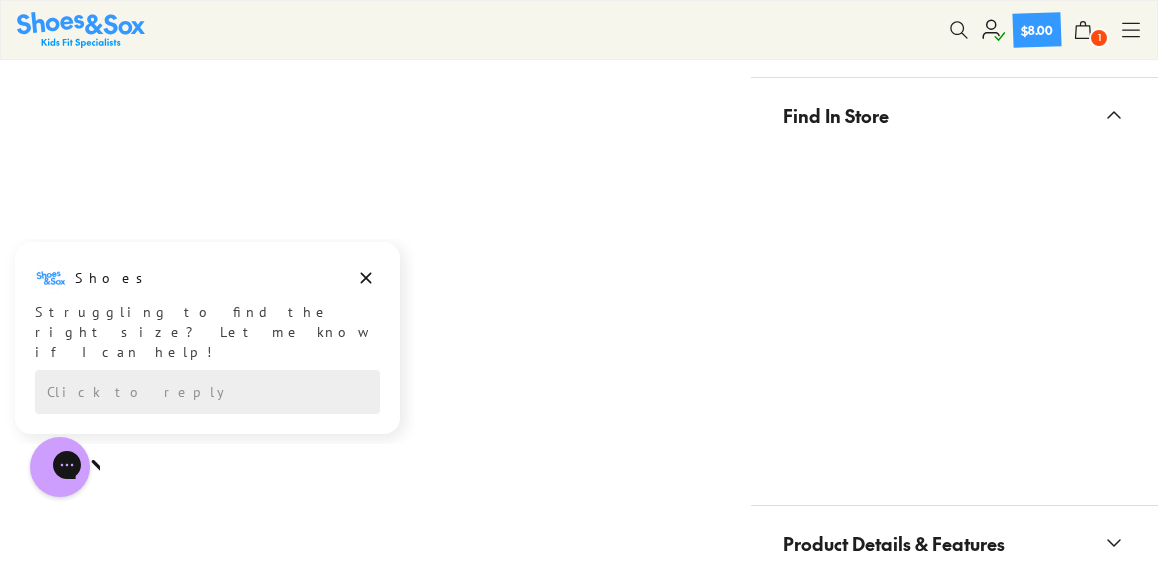 scroll, scrollTop: 1409, scrollLeft: 0, axis: vertical 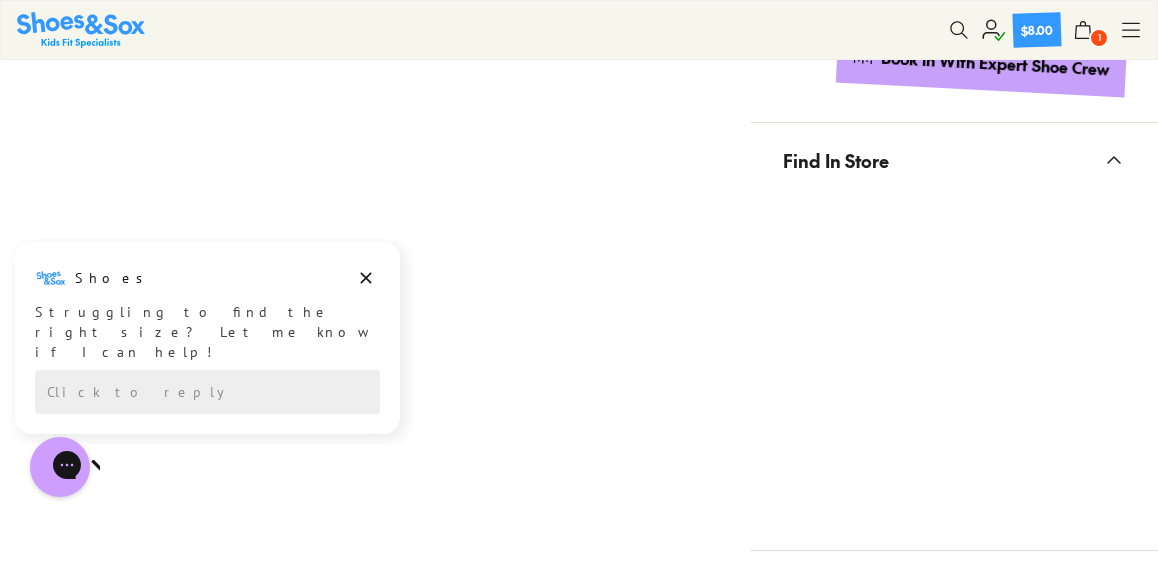click 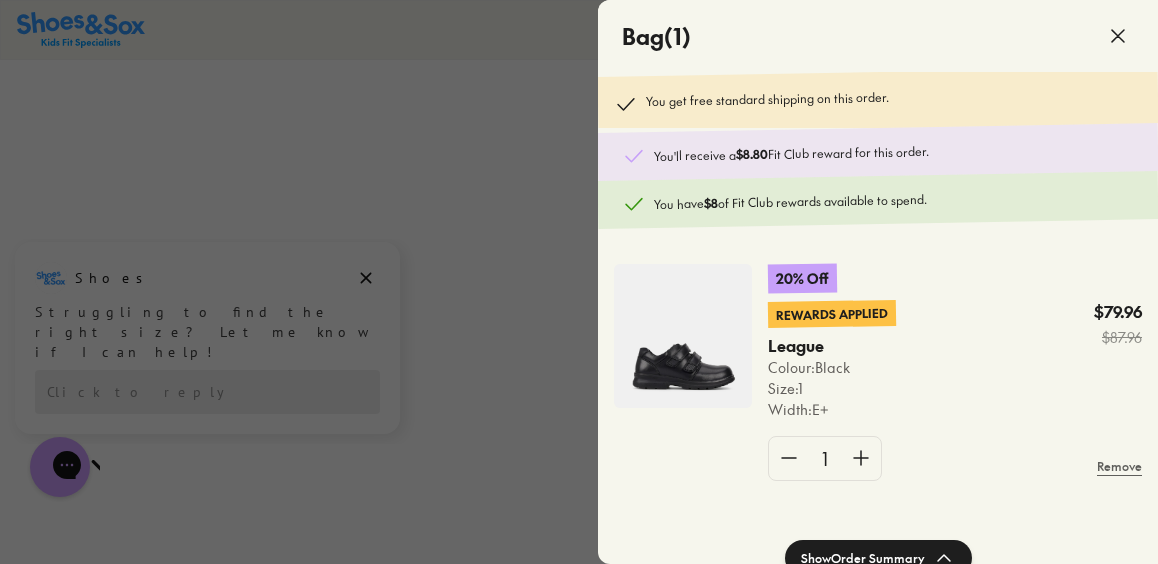 scroll, scrollTop: 1309, scrollLeft: 0, axis: vertical 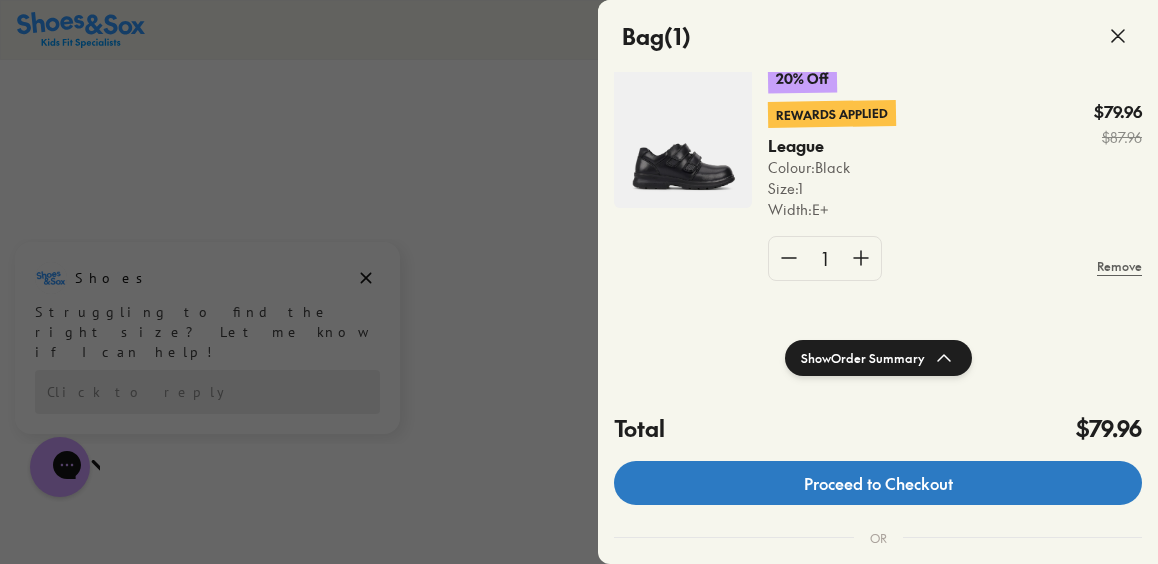 click on "Proceed to Checkout" 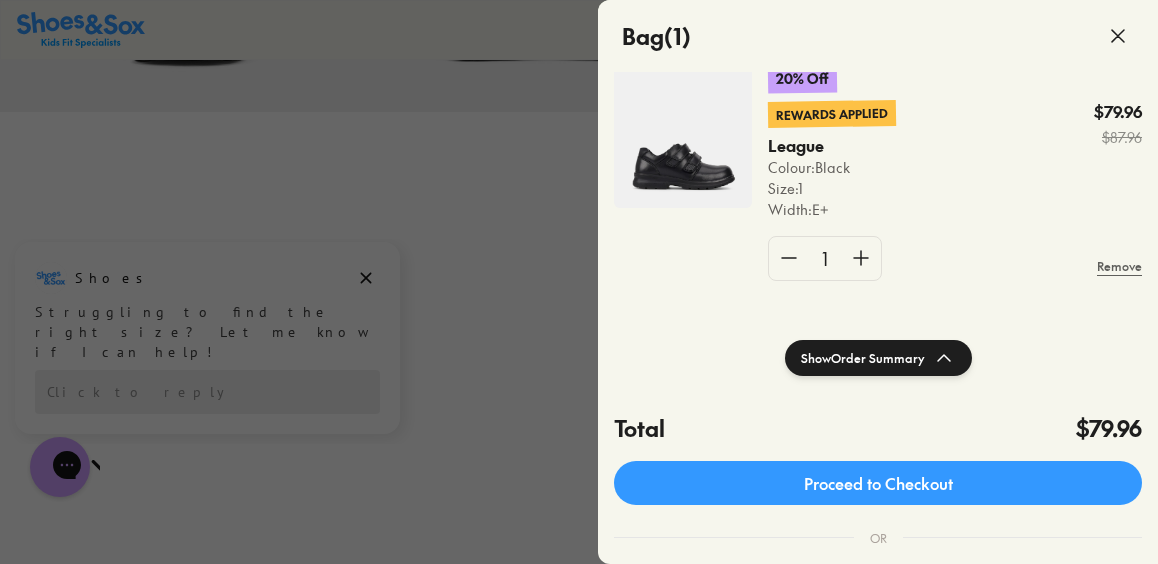 scroll, scrollTop: 1109, scrollLeft: 0, axis: vertical 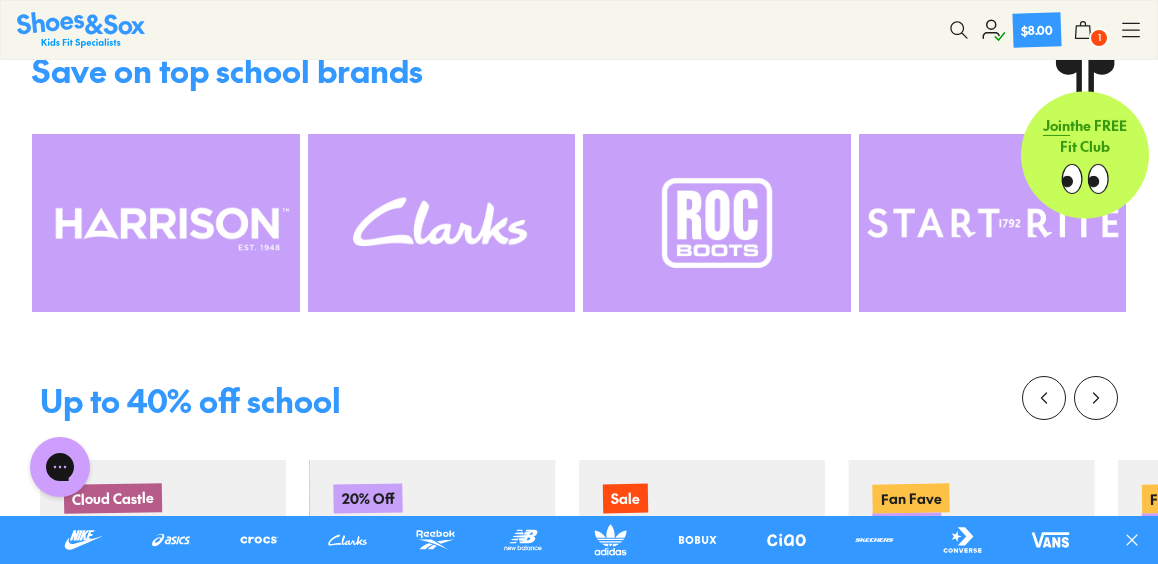 click 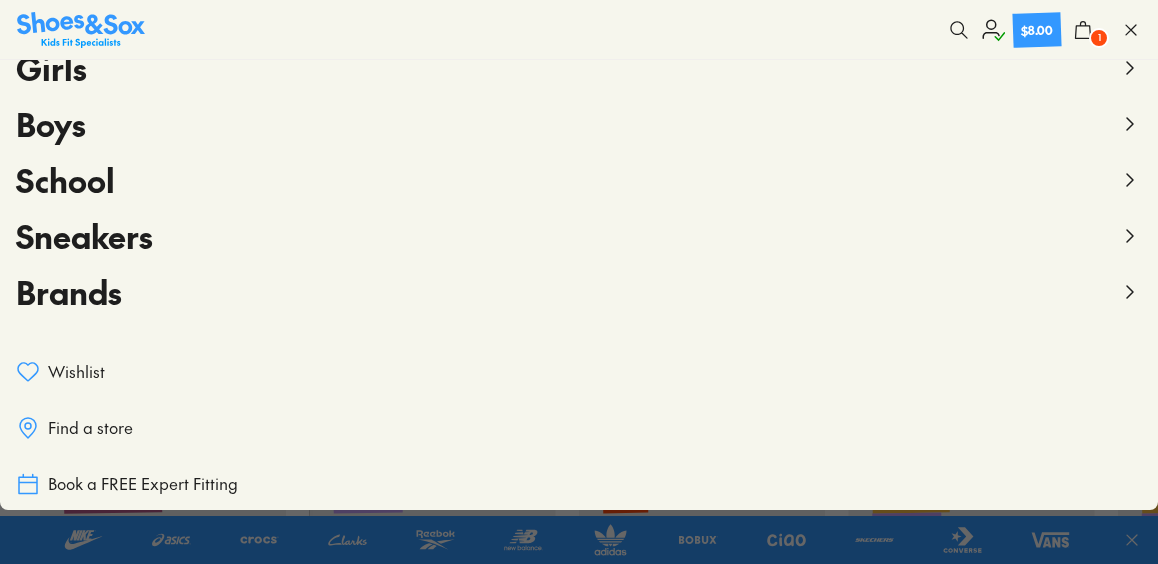 scroll, scrollTop: 150, scrollLeft: 0, axis: vertical 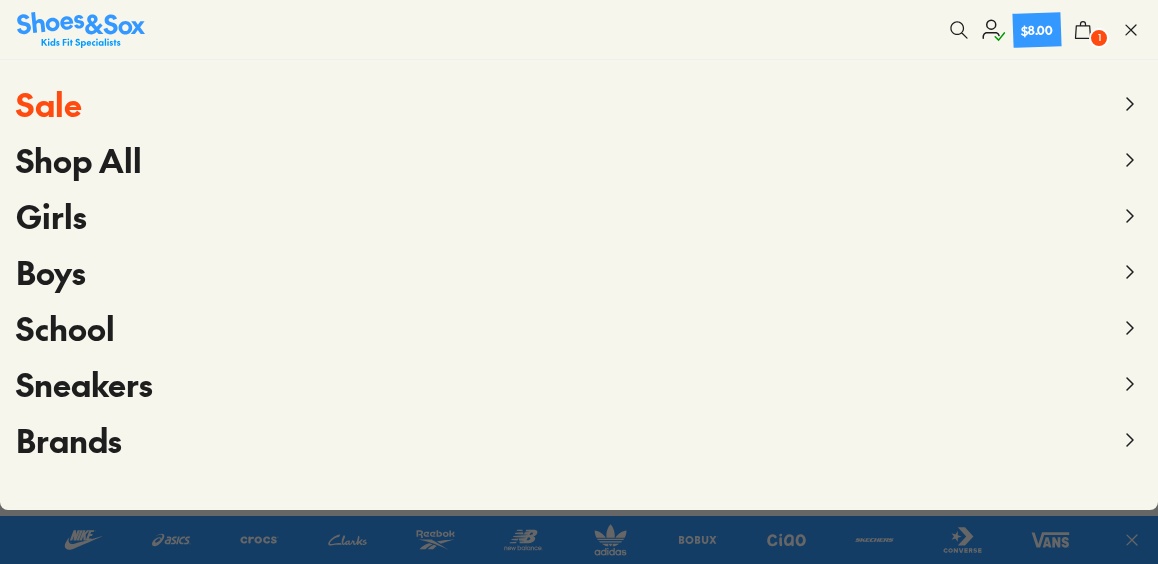 click on "Shop All" at bounding box center (79, 159) 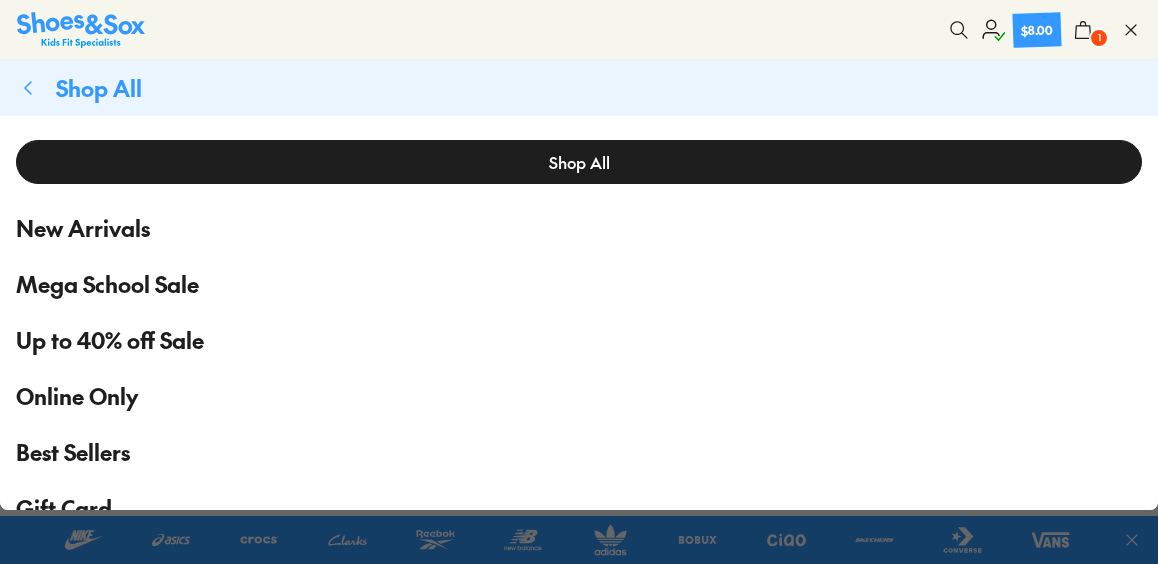click on "Shop All" at bounding box center [579, 162] 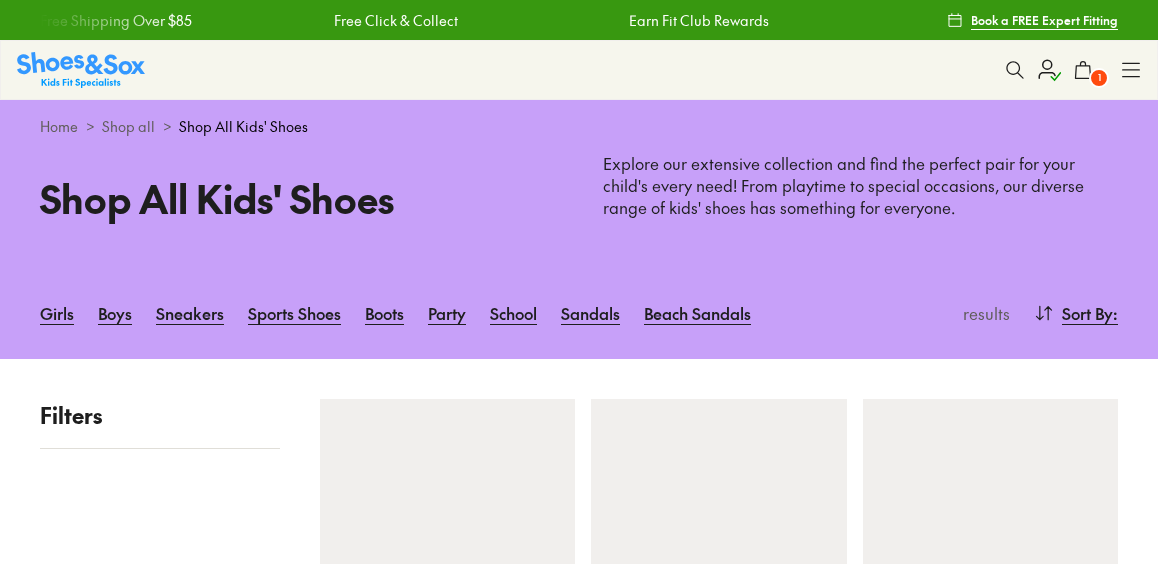 scroll, scrollTop: 300, scrollLeft: 0, axis: vertical 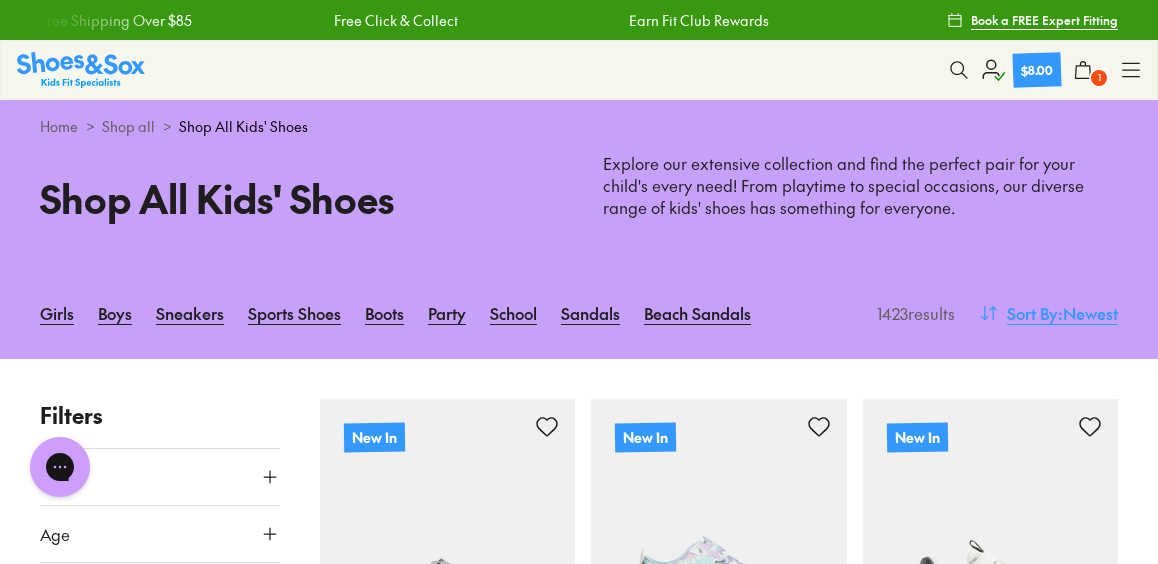 click on "Sort By" at bounding box center (1032, 313) 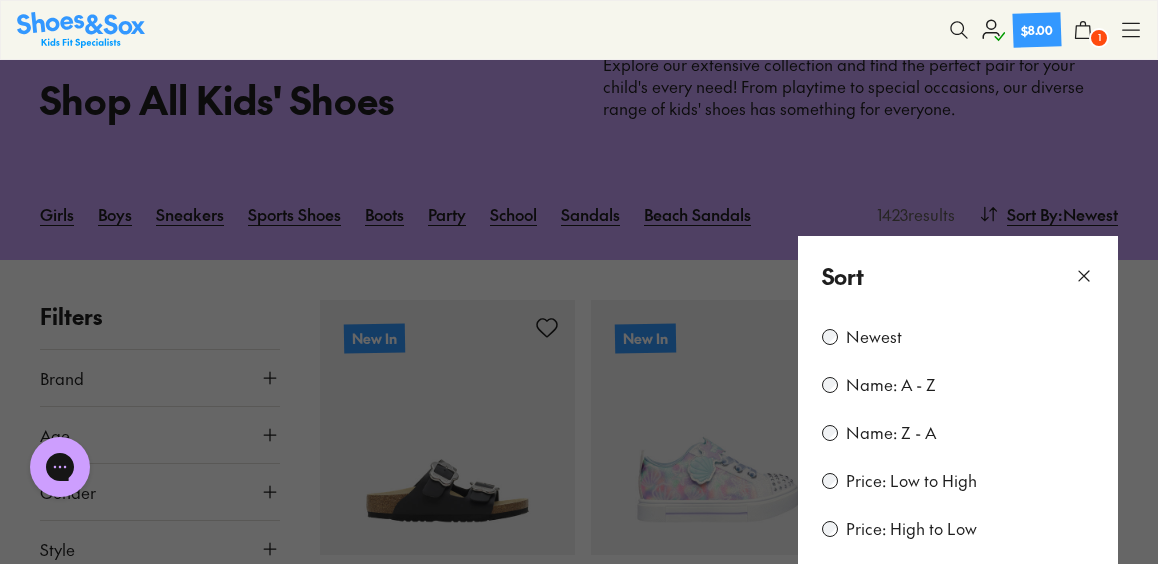 scroll, scrollTop: 100, scrollLeft: 0, axis: vertical 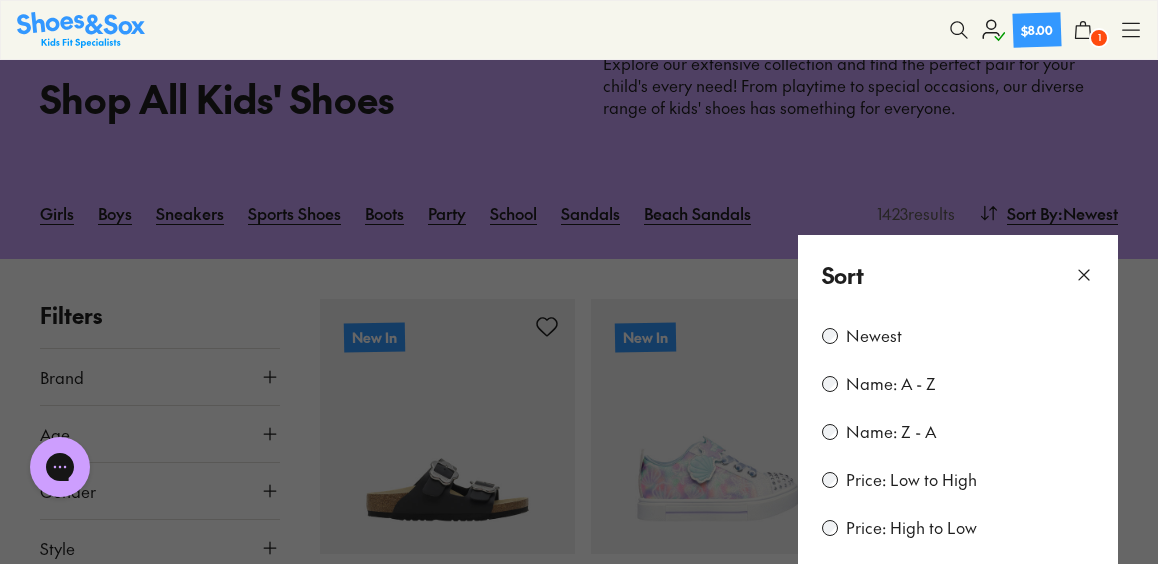 click on "Price: Low to High" at bounding box center [911, 480] 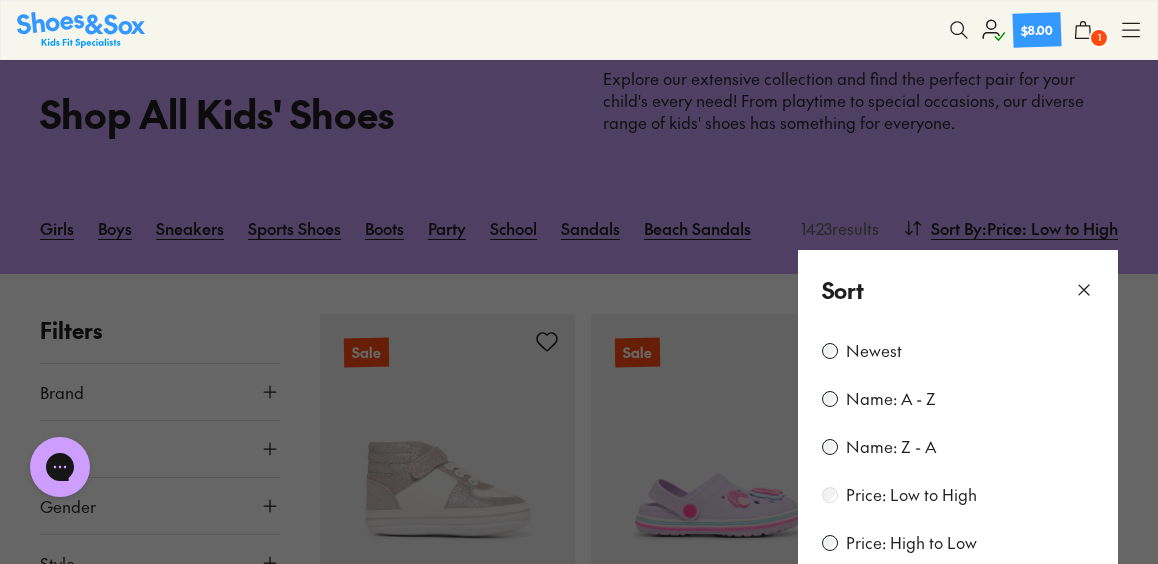 scroll, scrollTop: 200, scrollLeft: 0, axis: vertical 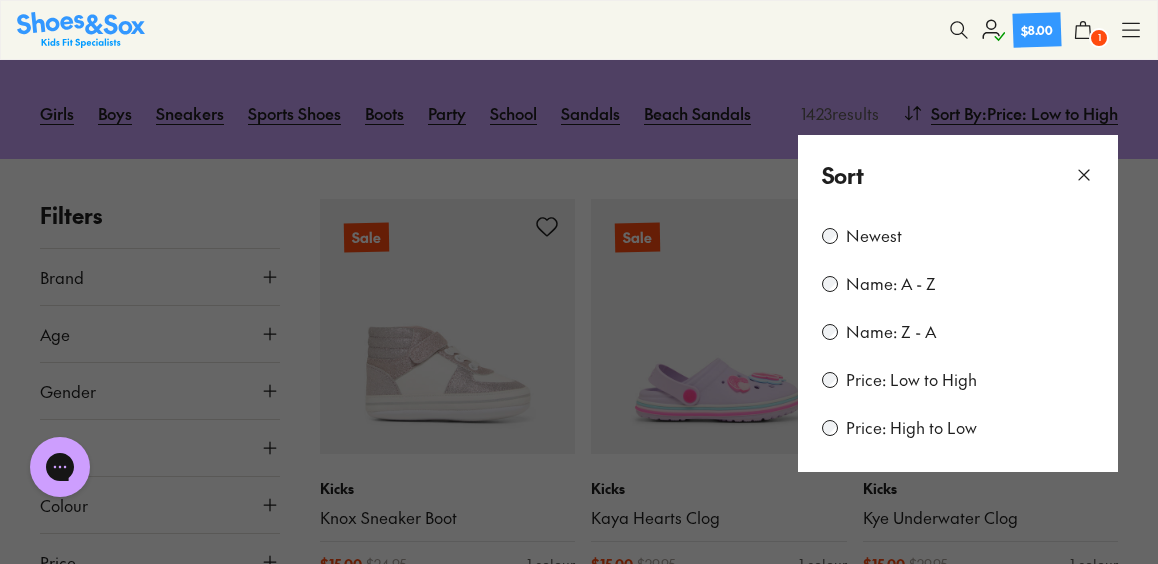 click at bounding box center (579, 282) 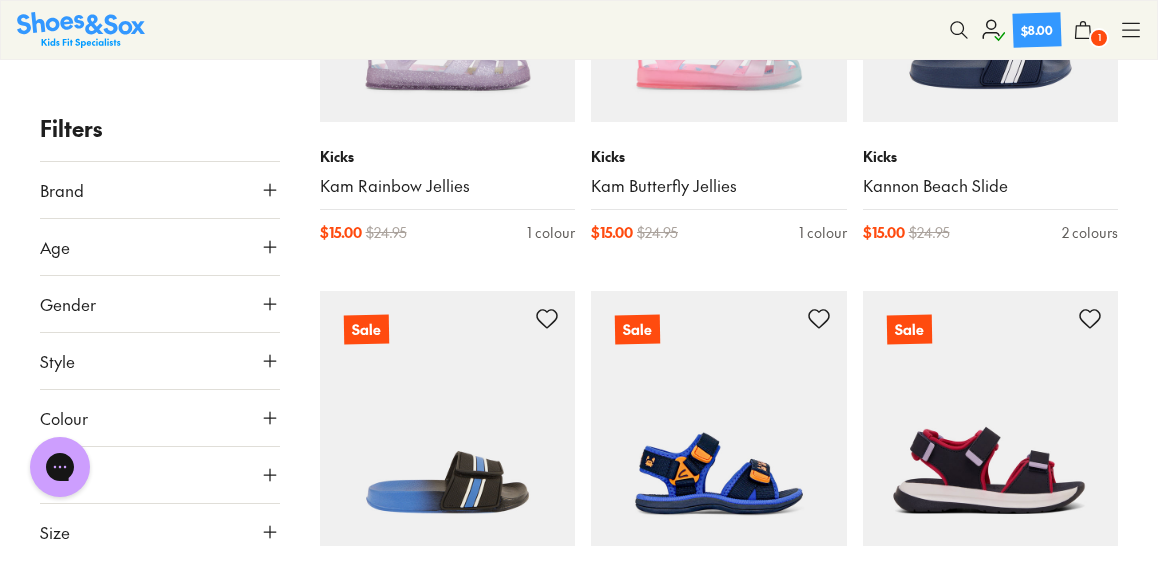 scroll, scrollTop: 3200, scrollLeft: 0, axis: vertical 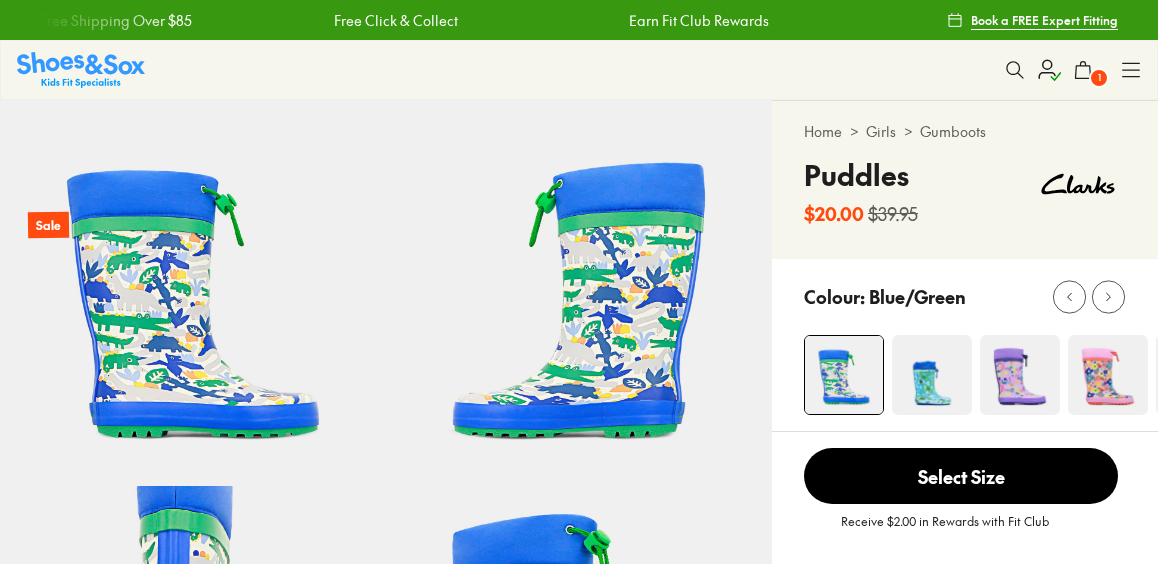 select on "*" 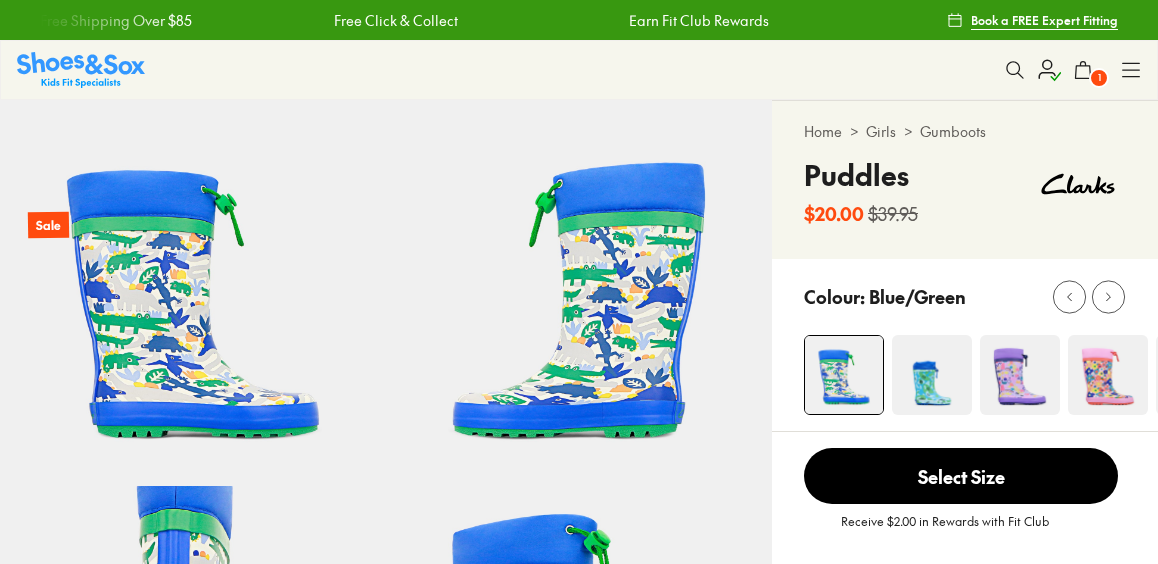 scroll, scrollTop: 0, scrollLeft: 0, axis: both 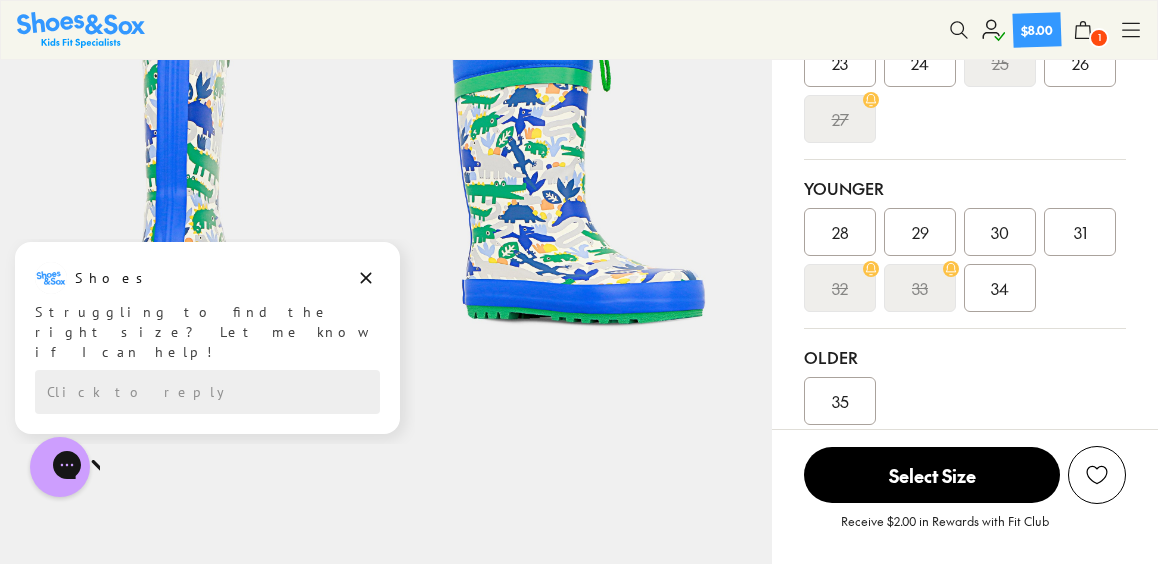 click on "34" at bounding box center [1000, 288] 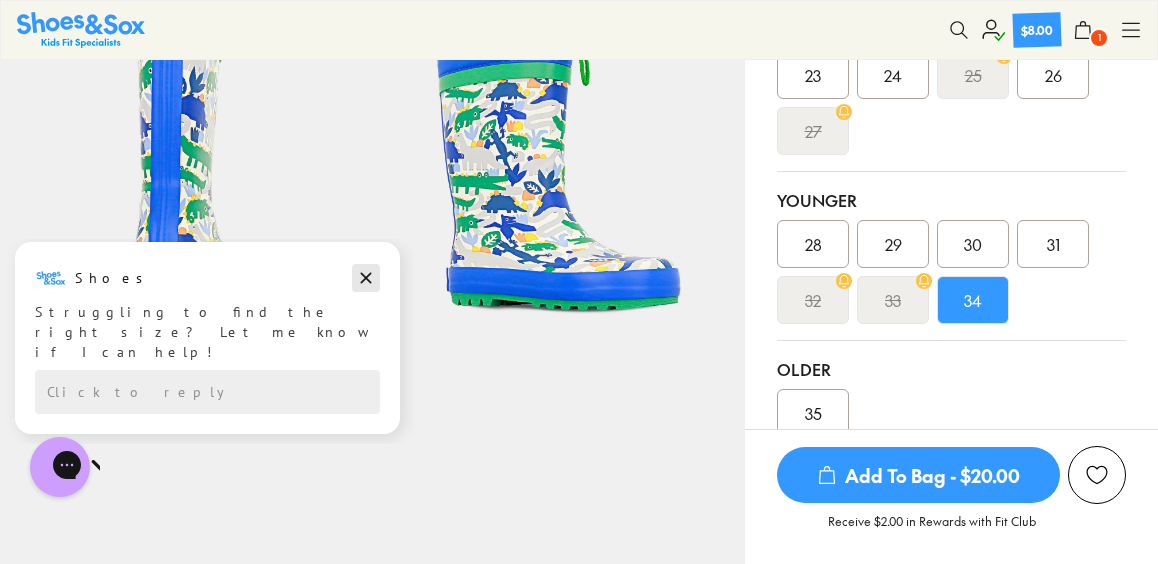 click 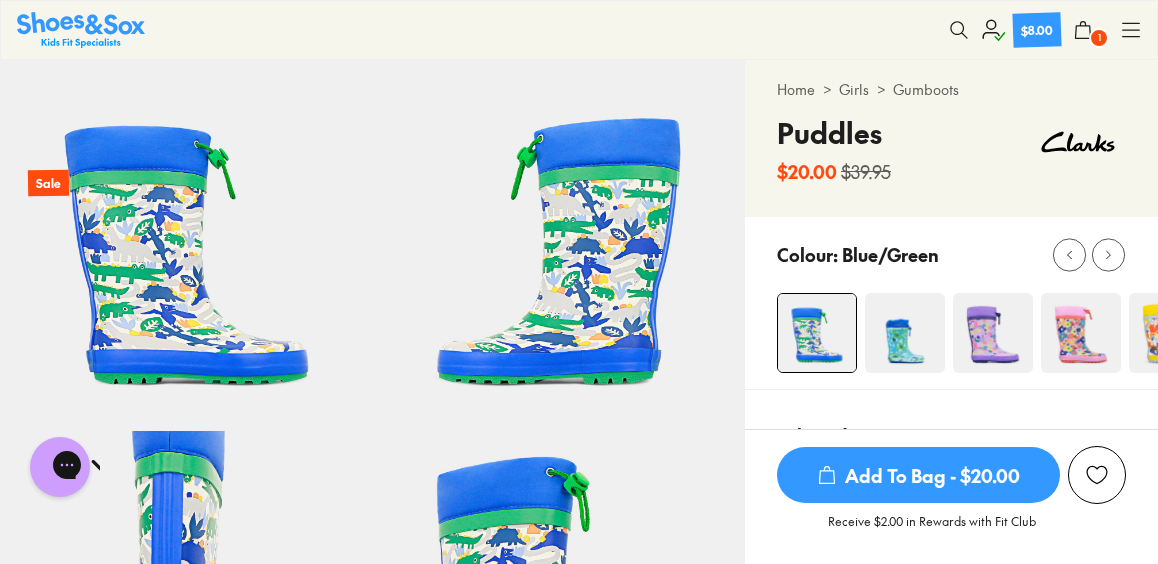 scroll, scrollTop: 0, scrollLeft: 0, axis: both 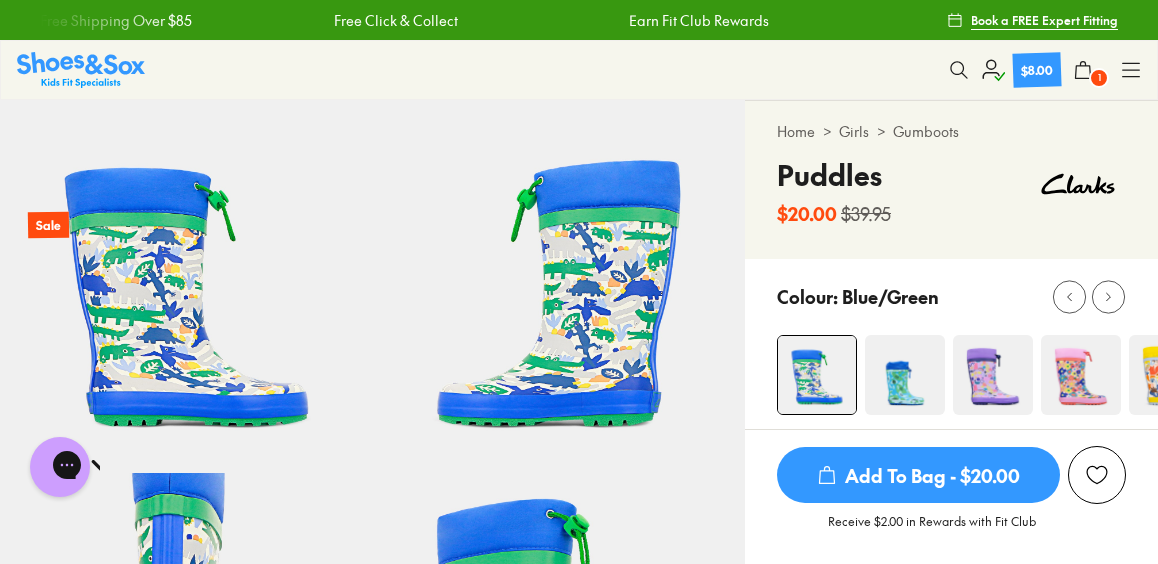 click at bounding box center [905, 375] 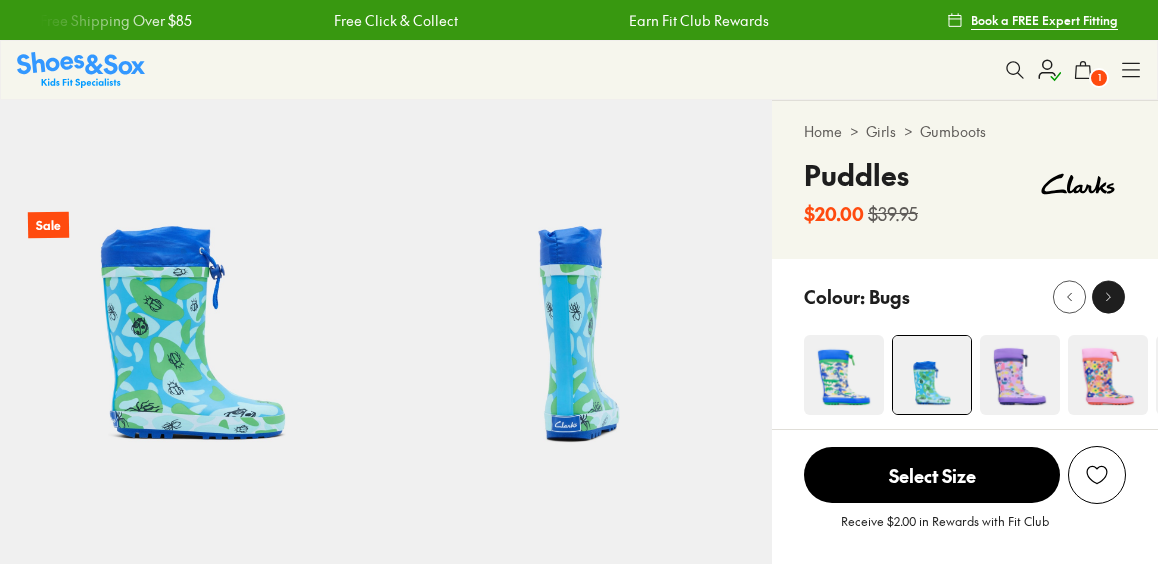 scroll, scrollTop: 0, scrollLeft: 0, axis: both 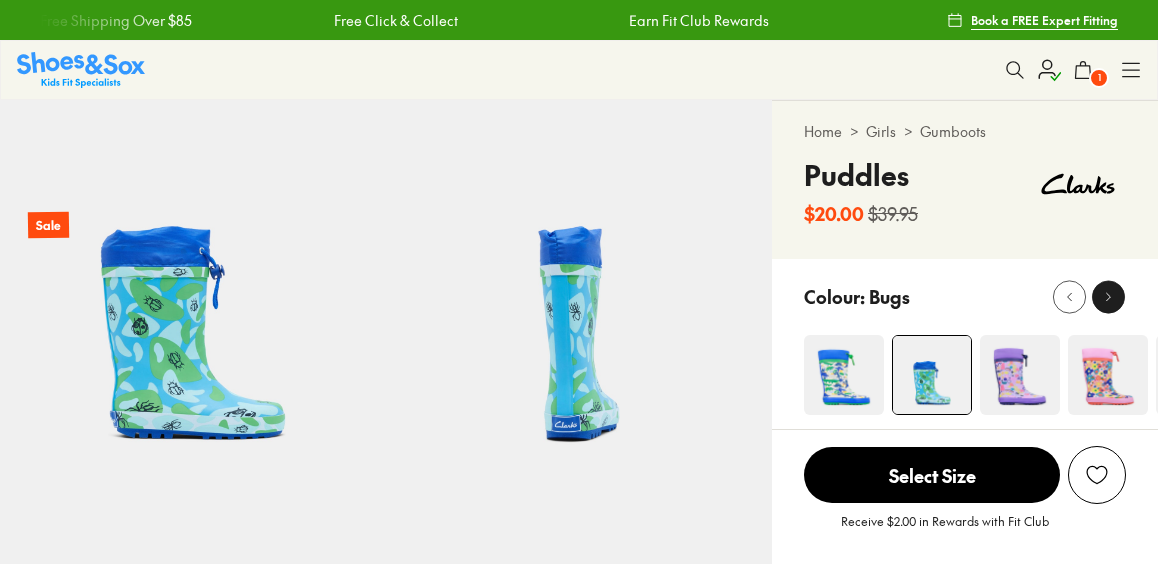 click at bounding box center [1108, 296] 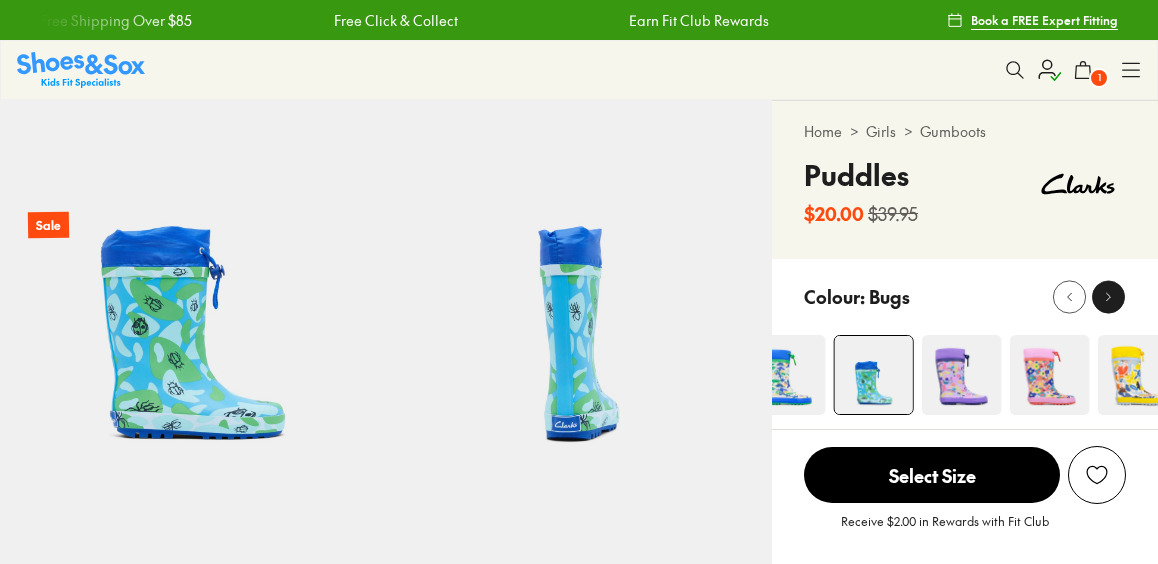 click at bounding box center [1108, 296] 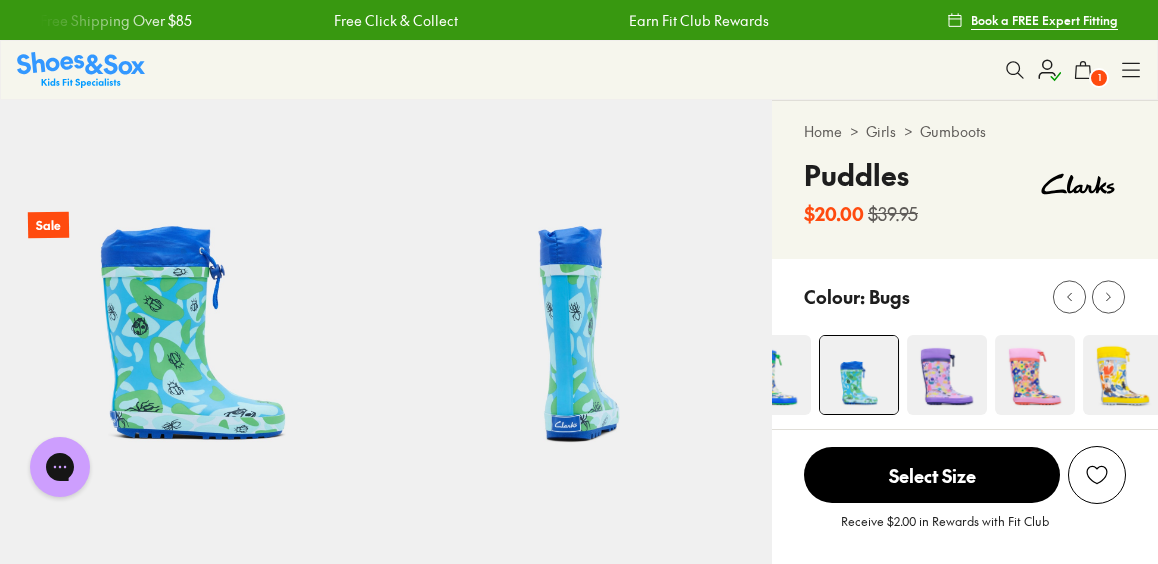 scroll, scrollTop: 0, scrollLeft: 0, axis: both 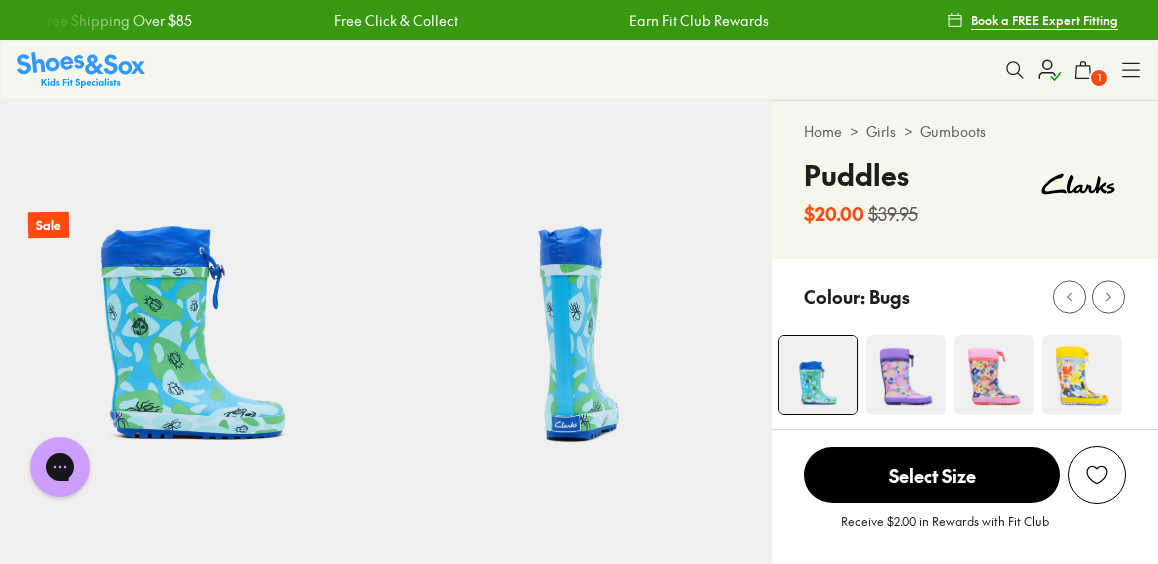 click at bounding box center (1082, 375) 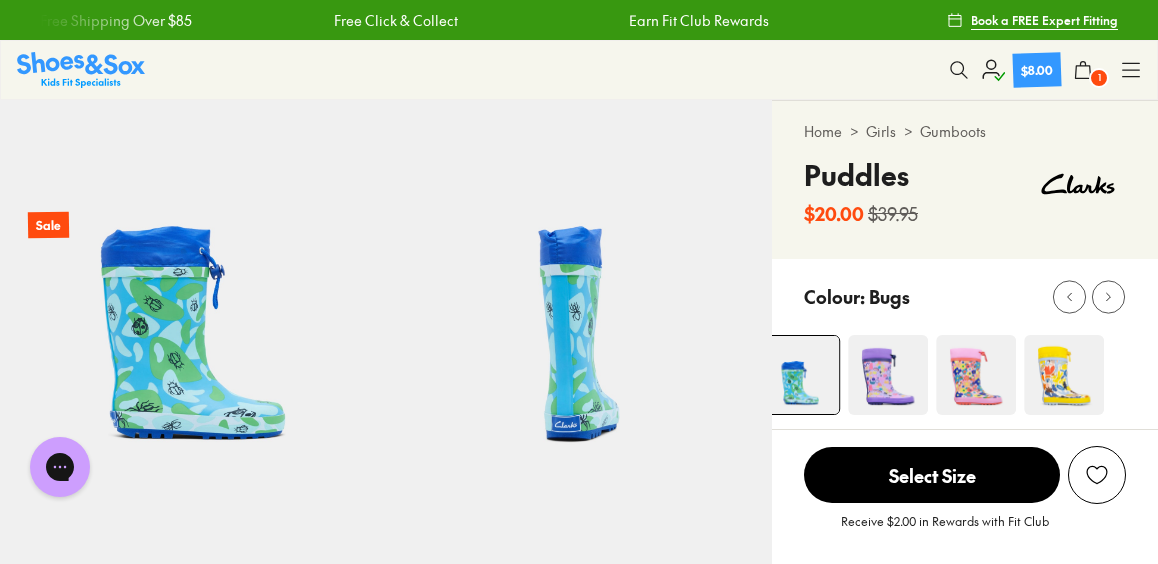 click at bounding box center [1064, 375] 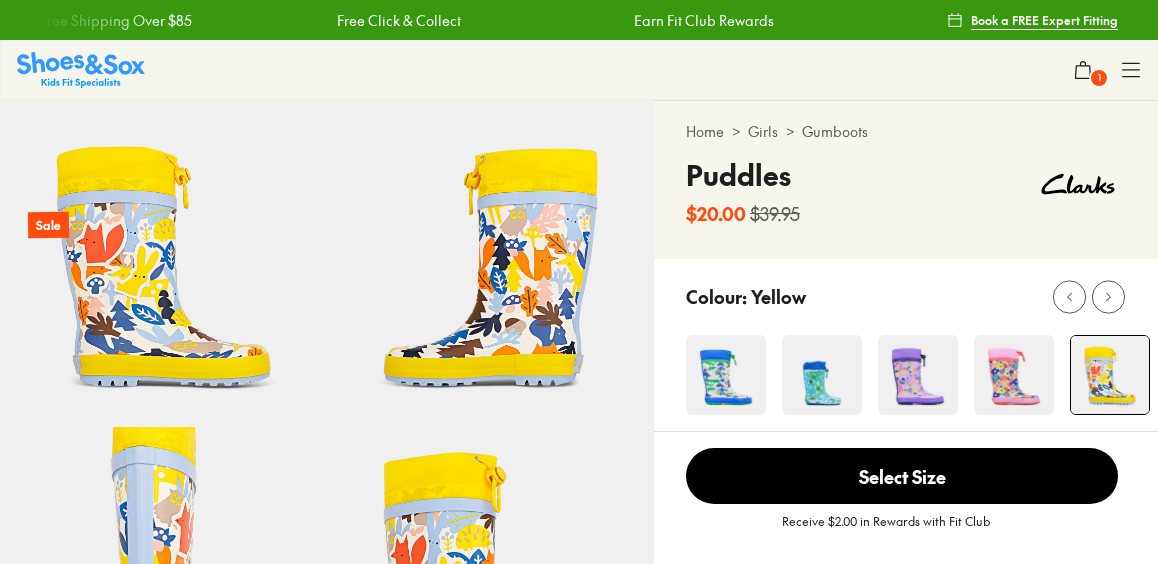 scroll, scrollTop: 0, scrollLeft: 0, axis: both 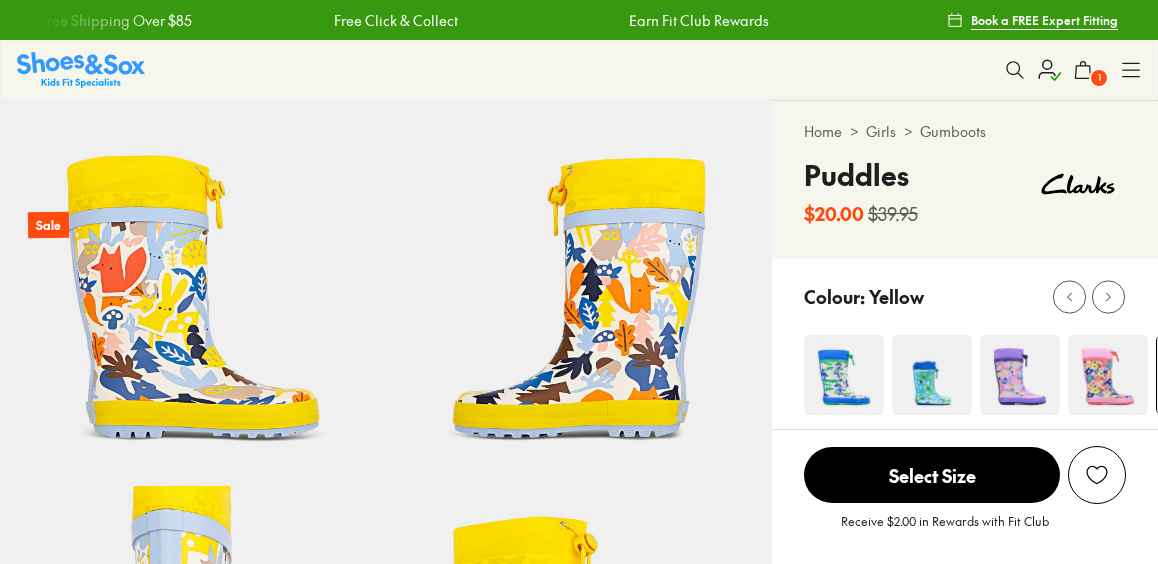 select on "*" 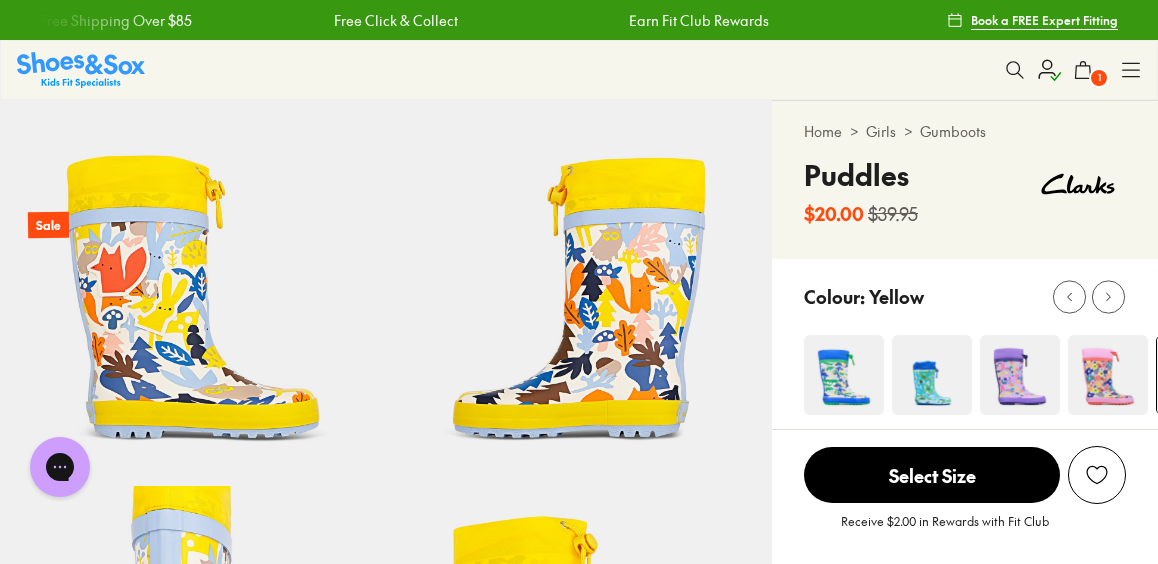 scroll, scrollTop: 0, scrollLeft: 0, axis: both 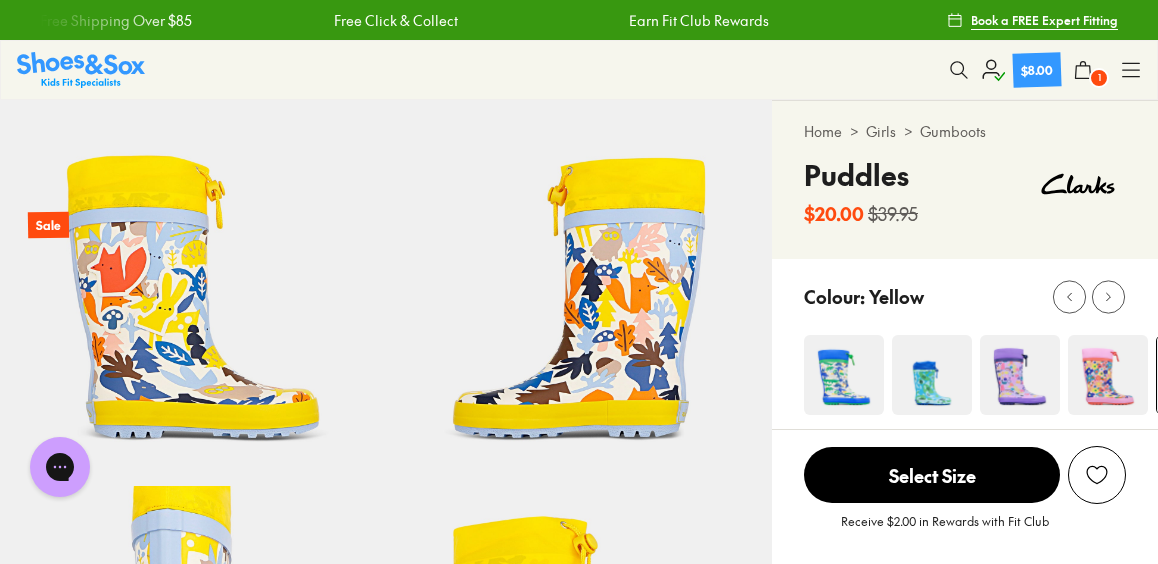 click at bounding box center [844, 375] 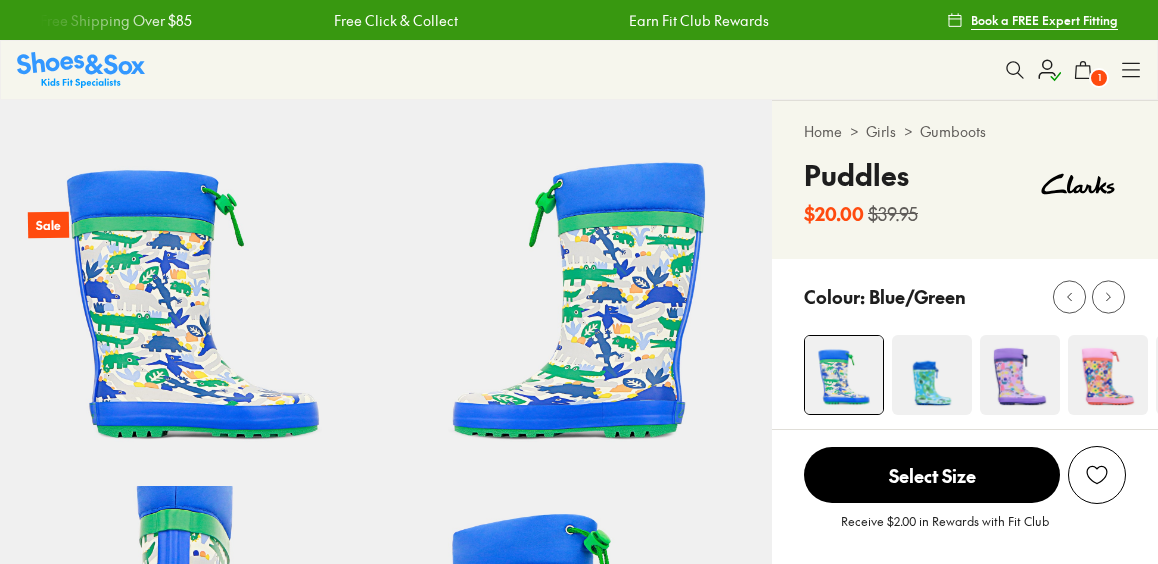 scroll, scrollTop: 0, scrollLeft: 0, axis: both 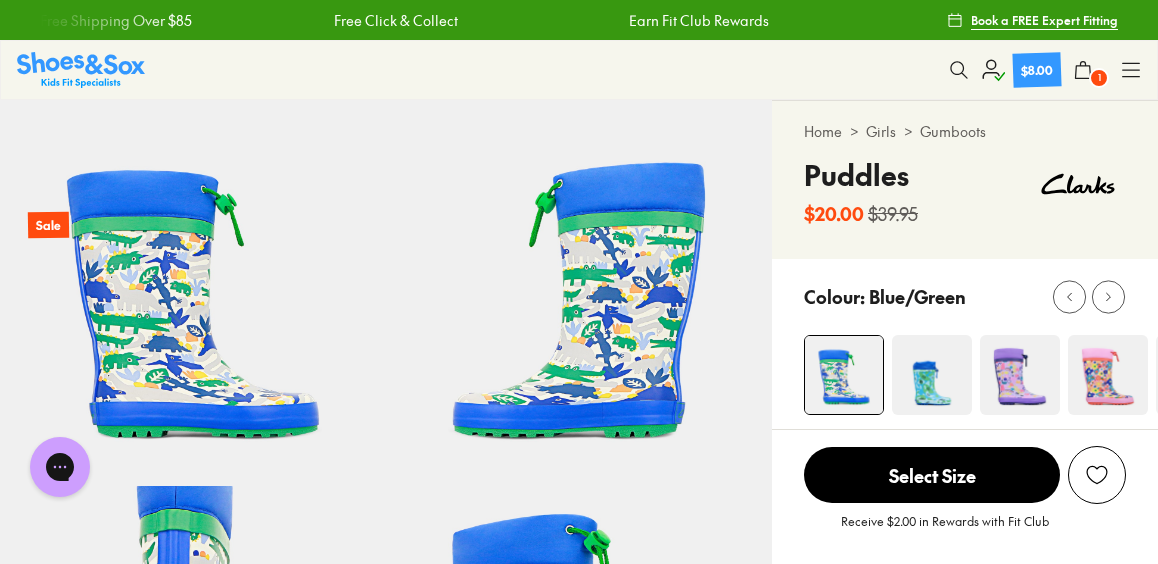 click on "Select Size" at bounding box center [932, 475] 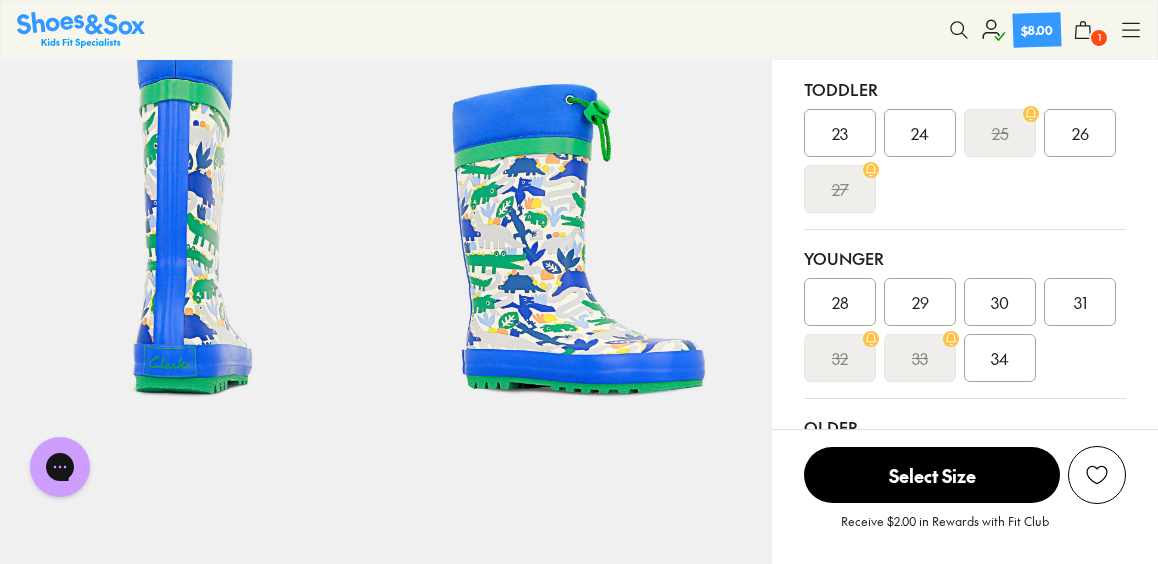 scroll, scrollTop: 411, scrollLeft: 0, axis: vertical 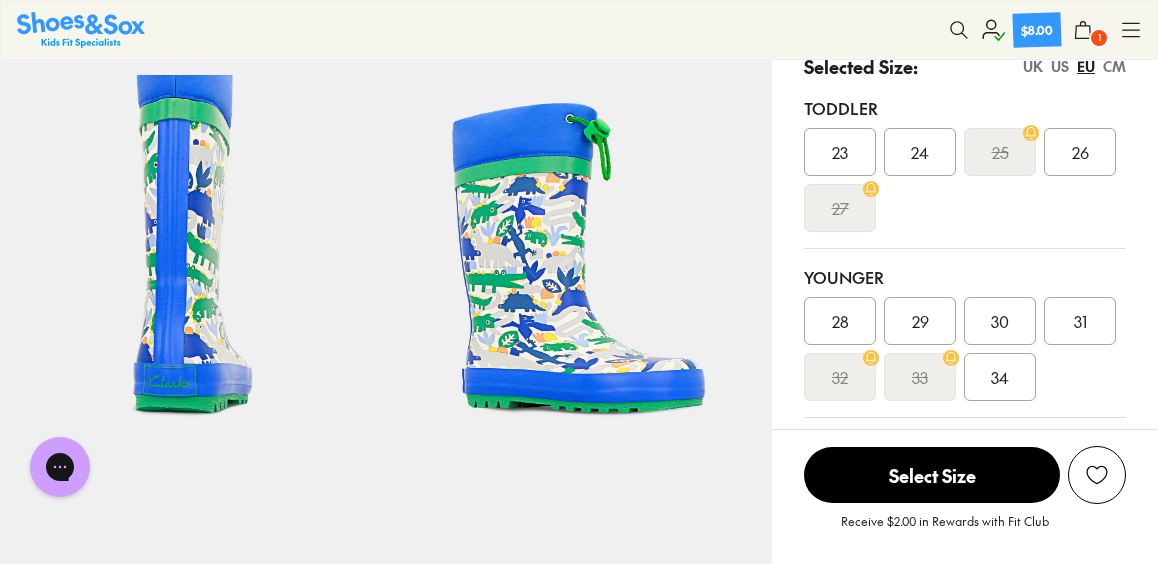 click on "UK" at bounding box center (1033, 66) 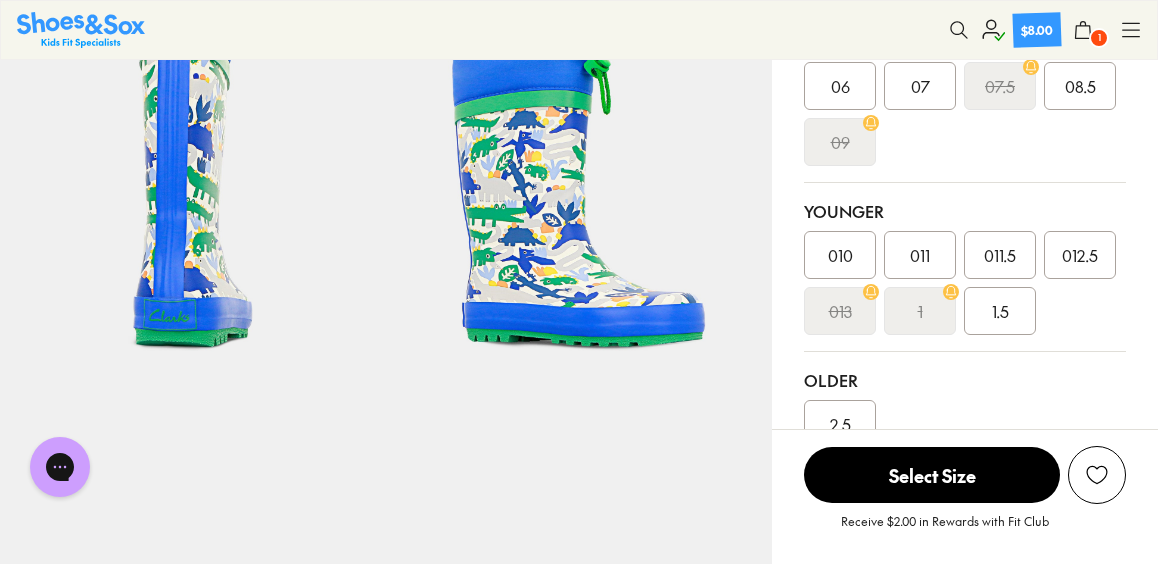 scroll, scrollTop: 611, scrollLeft: 0, axis: vertical 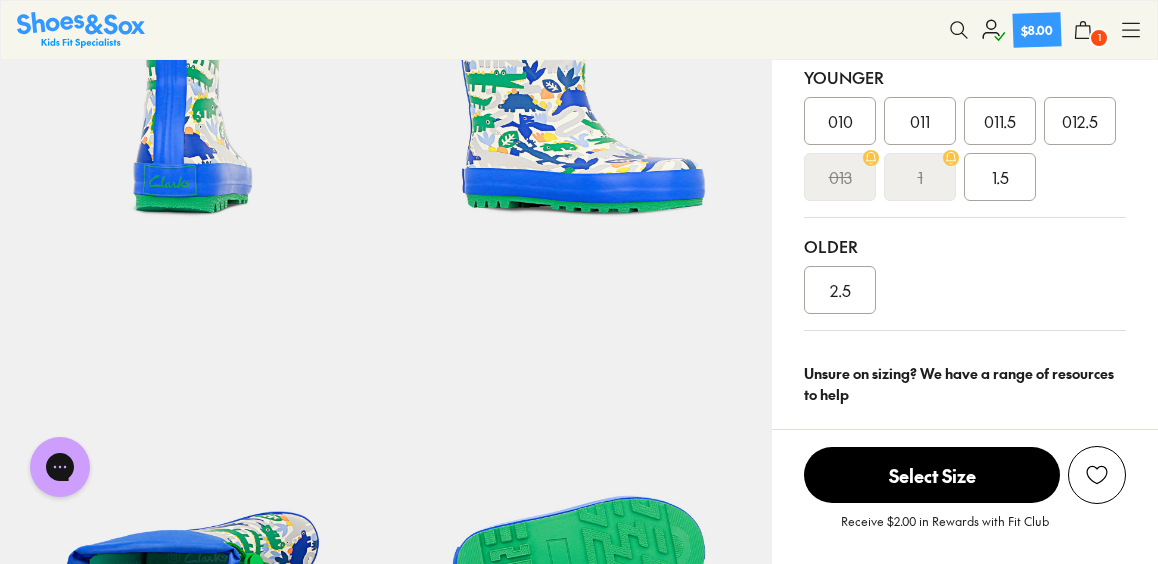 click on "1.5" at bounding box center [1000, 177] 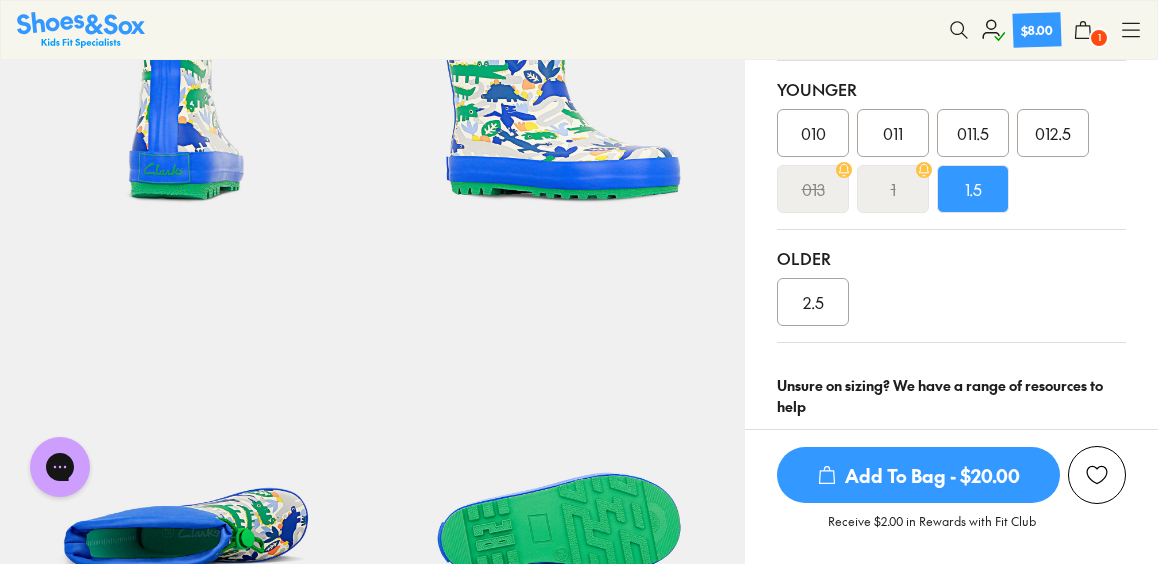 click on "2.5" at bounding box center (813, 302) 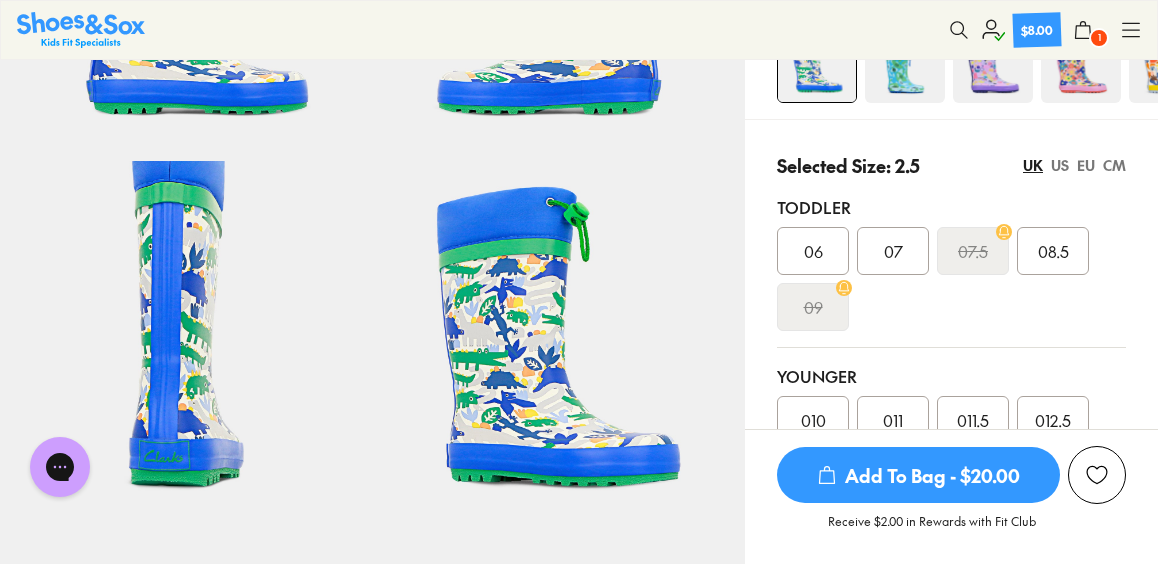scroll, scrollTop: 499, scrollLeft: 0, axis: vertical 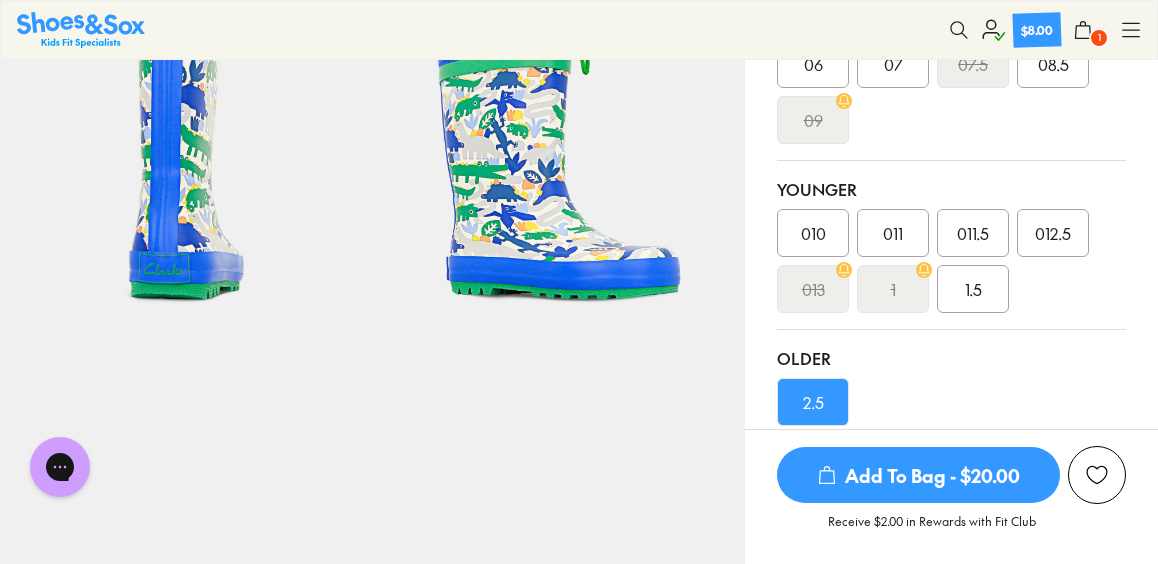 click on "Add To Bag - $20.00" at bounding box center (918, 475) 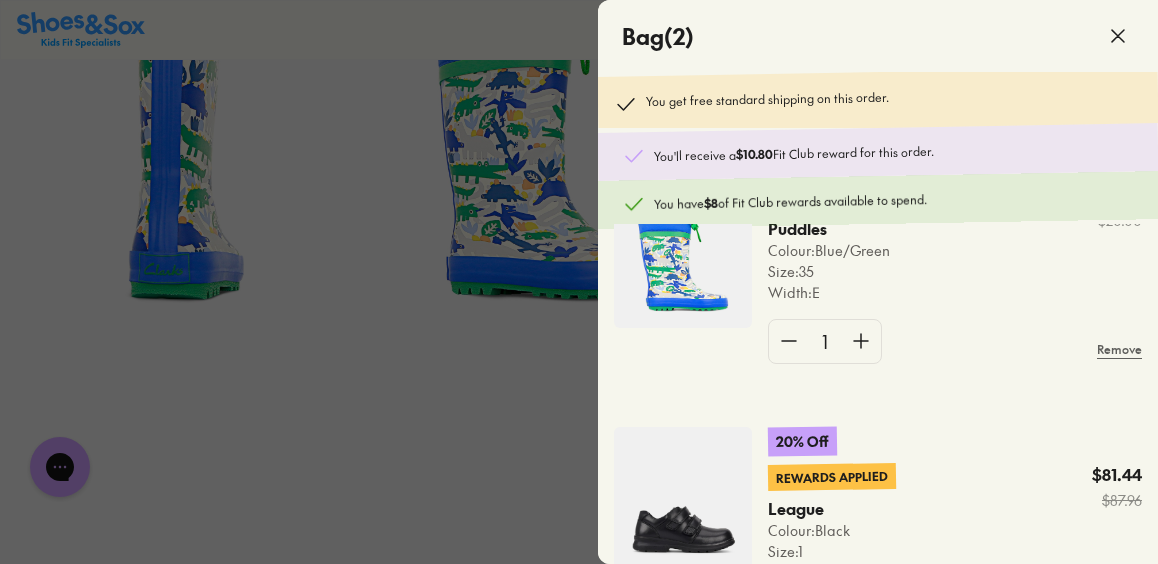 scroll, scrollTop: 163, scrollLeft: 0, axis: vertical 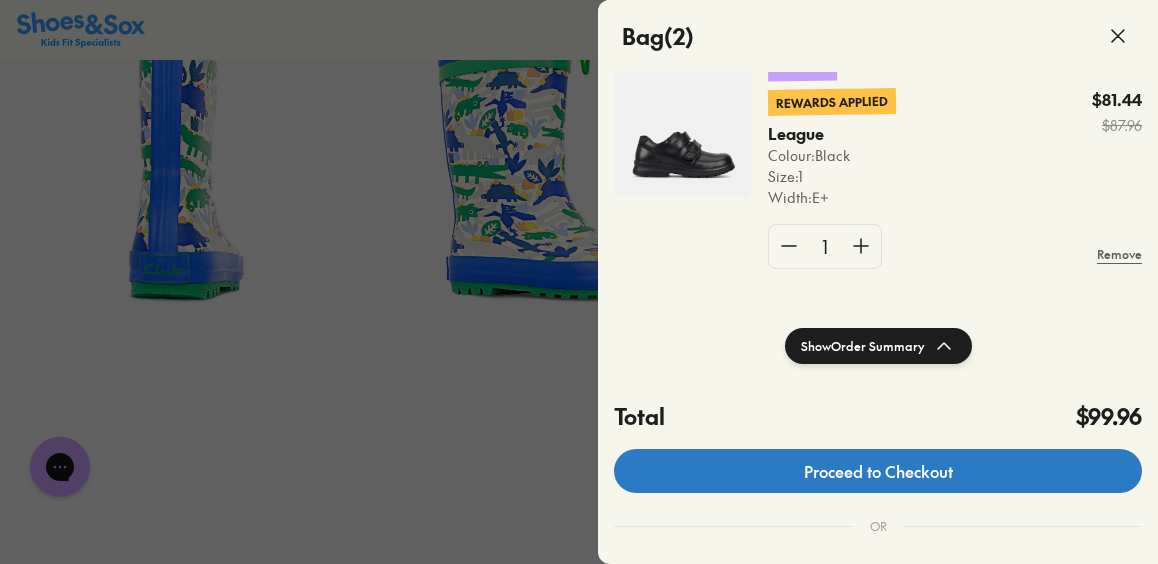 click on "Proceed to Checkout" 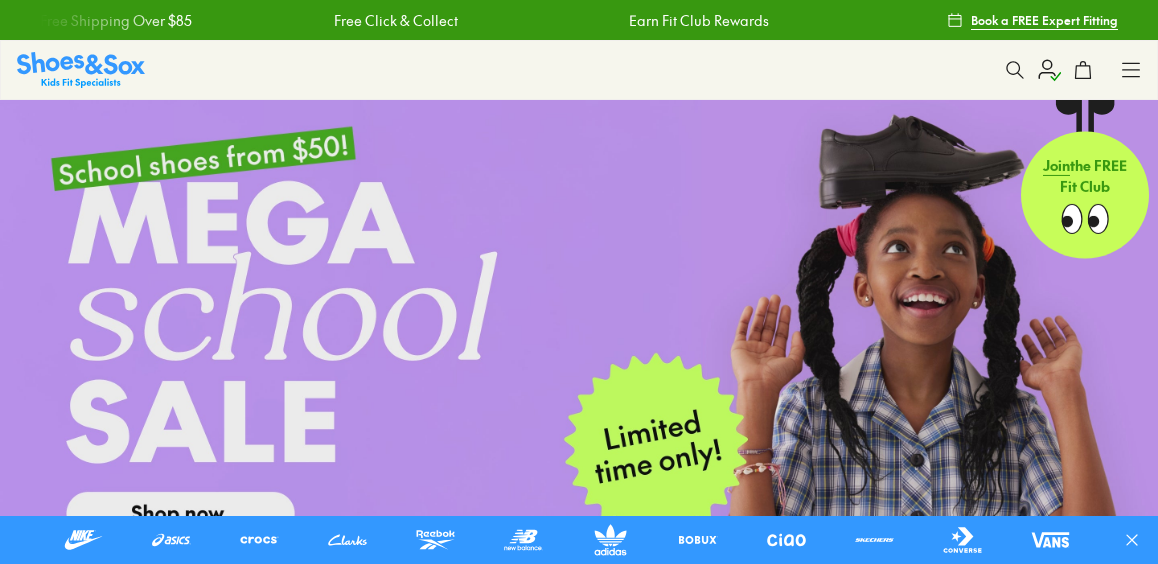 scroll, scrollTop: 0, scrollLeft: 0, axis: both 